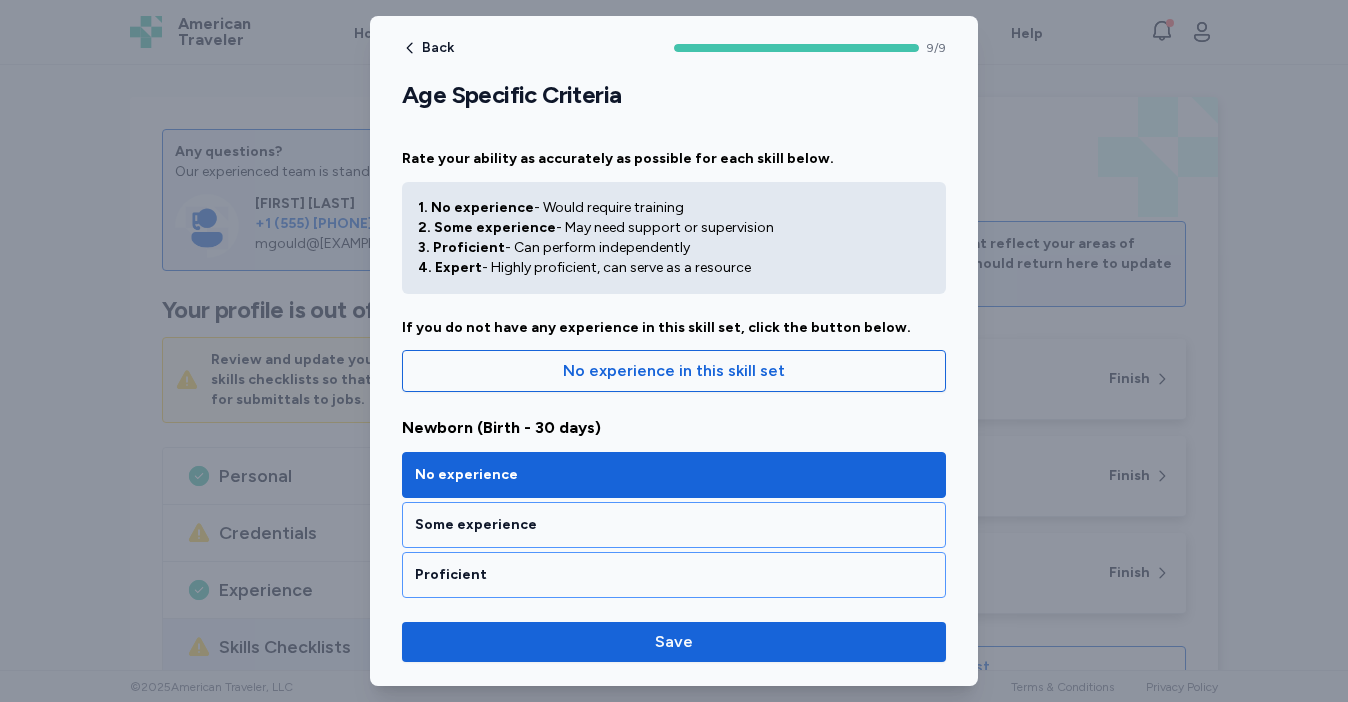 scroll, scrollTop: 0, scrollLeft: 0, axis: both 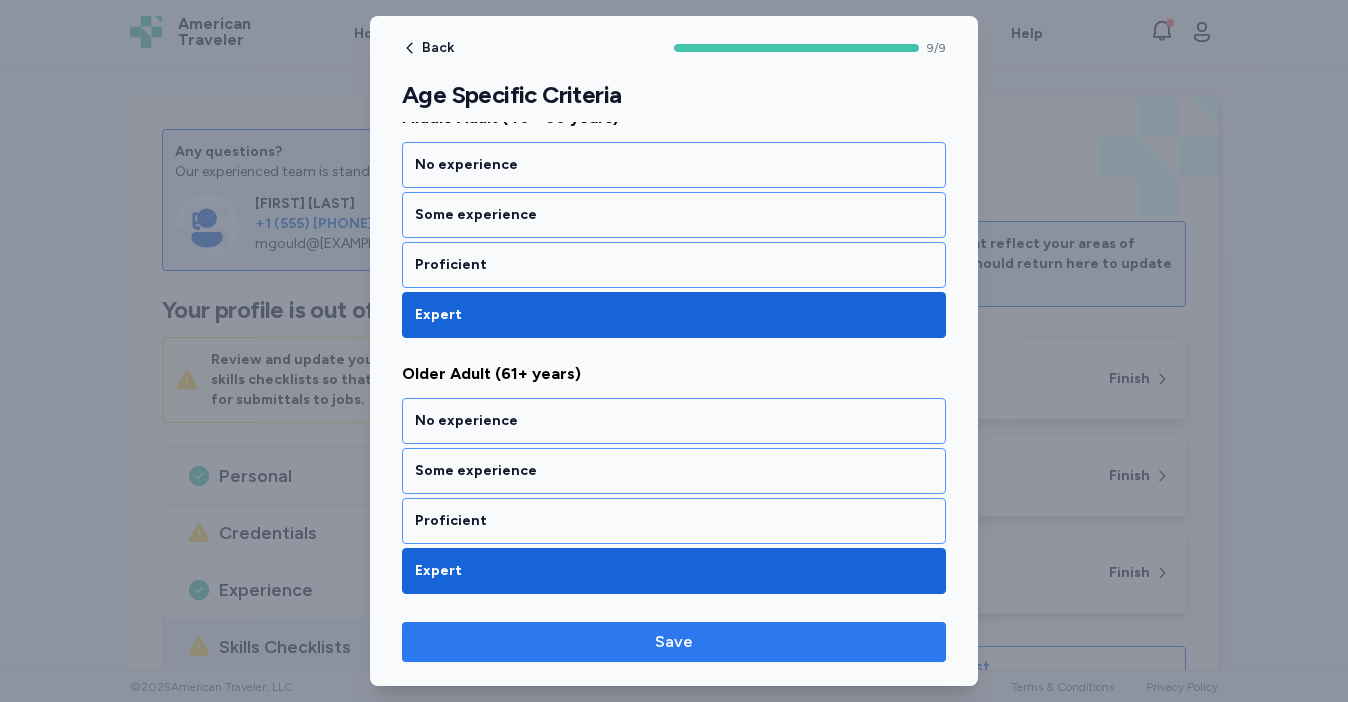 click on "Save" at bounding box center (674, 642) 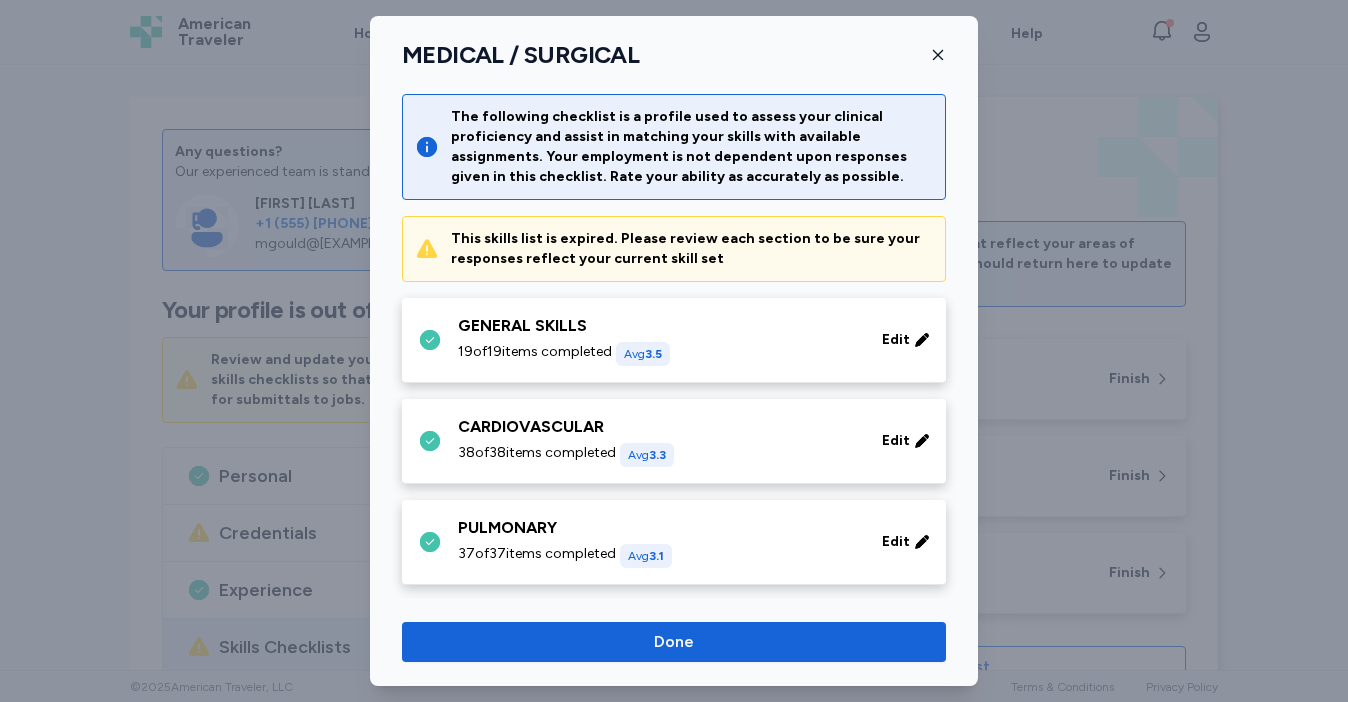 scroll, scrollTop: 1036, scrollLeft: 0, axis: vertical 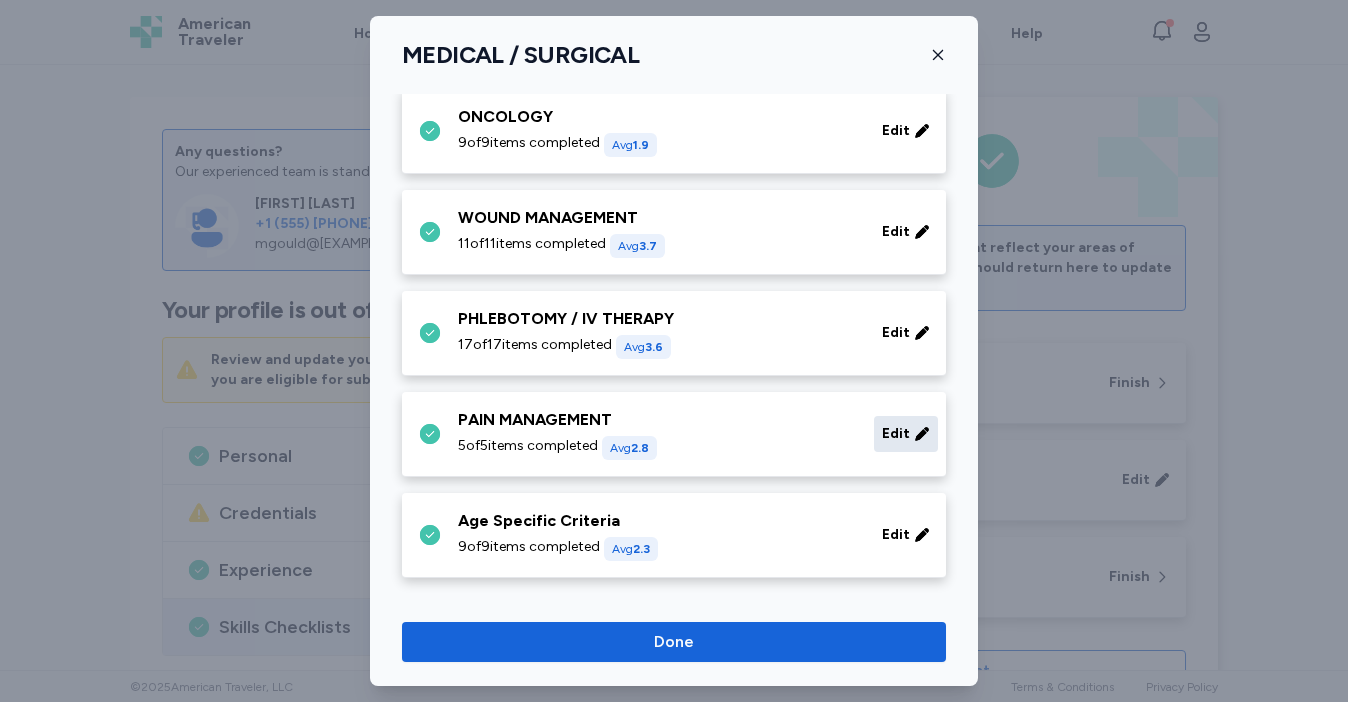 click on "Edit" at bounding box center (906, 434) 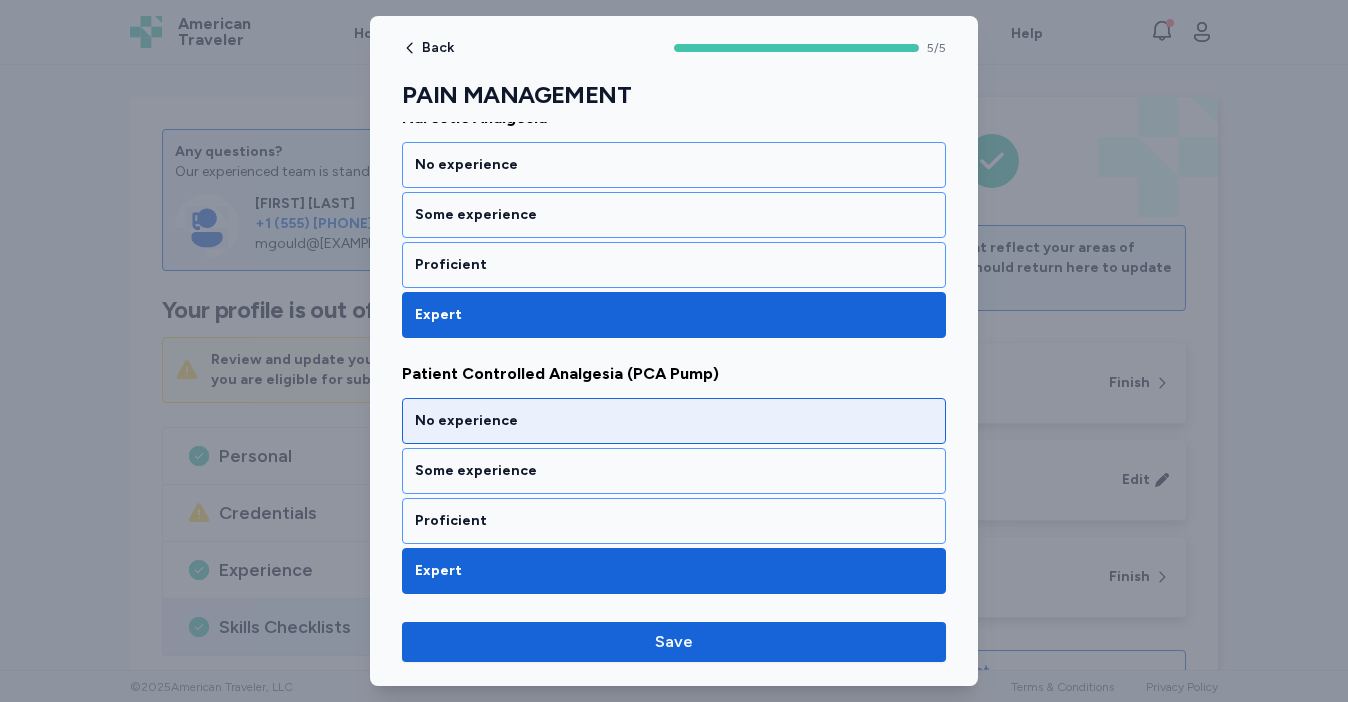 scroll, scrollTop: 1078, scrollLeft: 0, axis: vertical 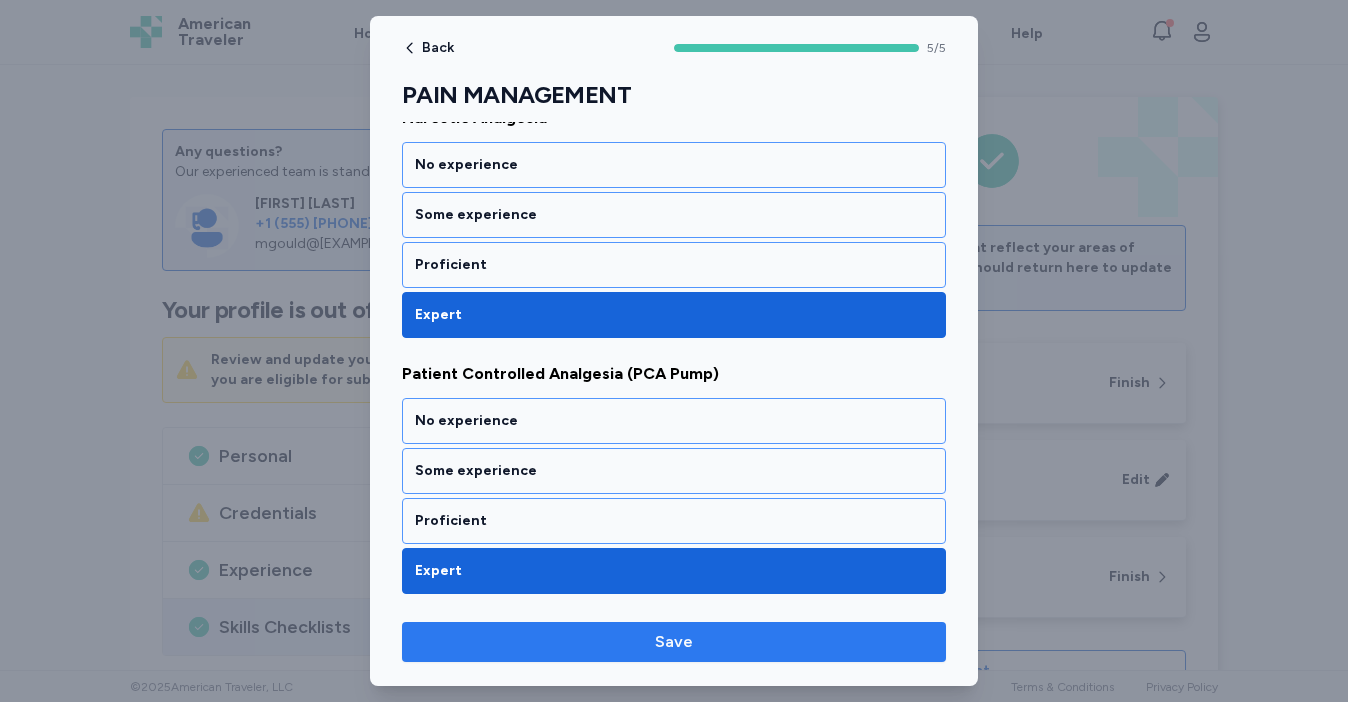 click on "Save" at bounding box center [674, 642] 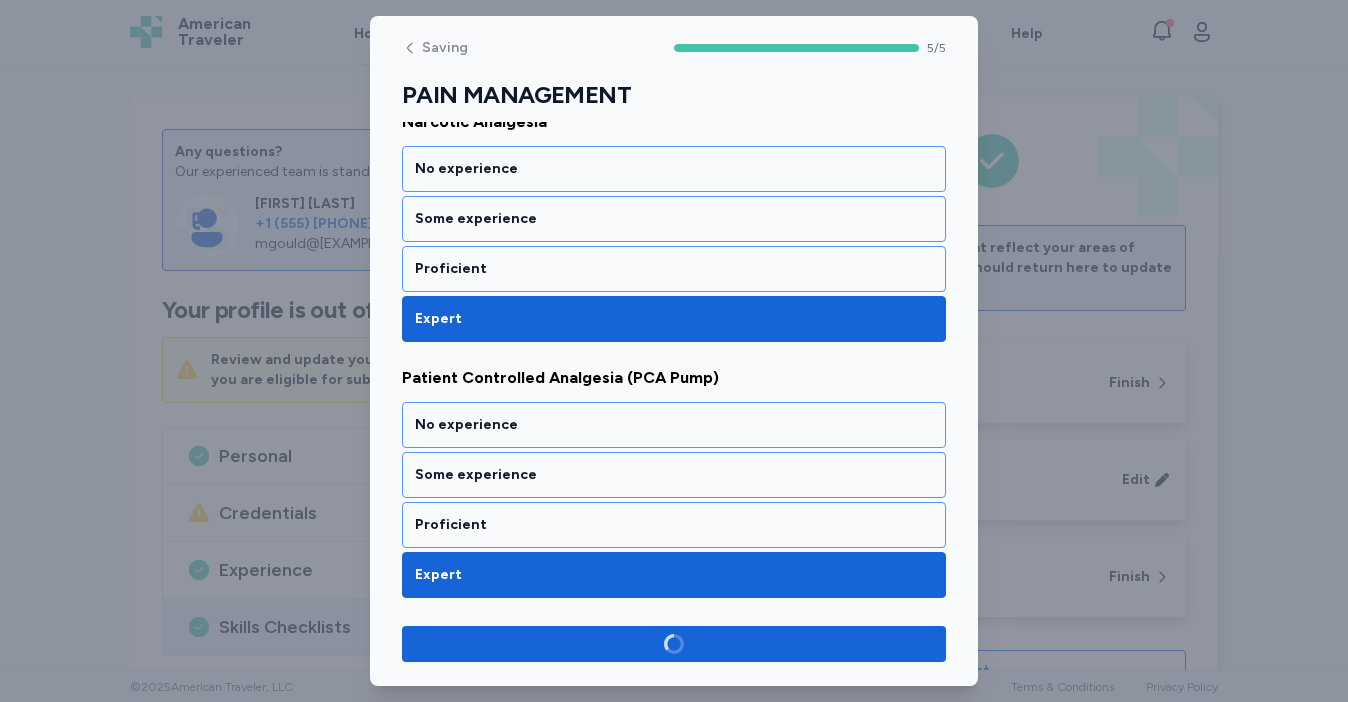 scroll, scrollTop: 1074, scrollLeft: 0, axis: vertical 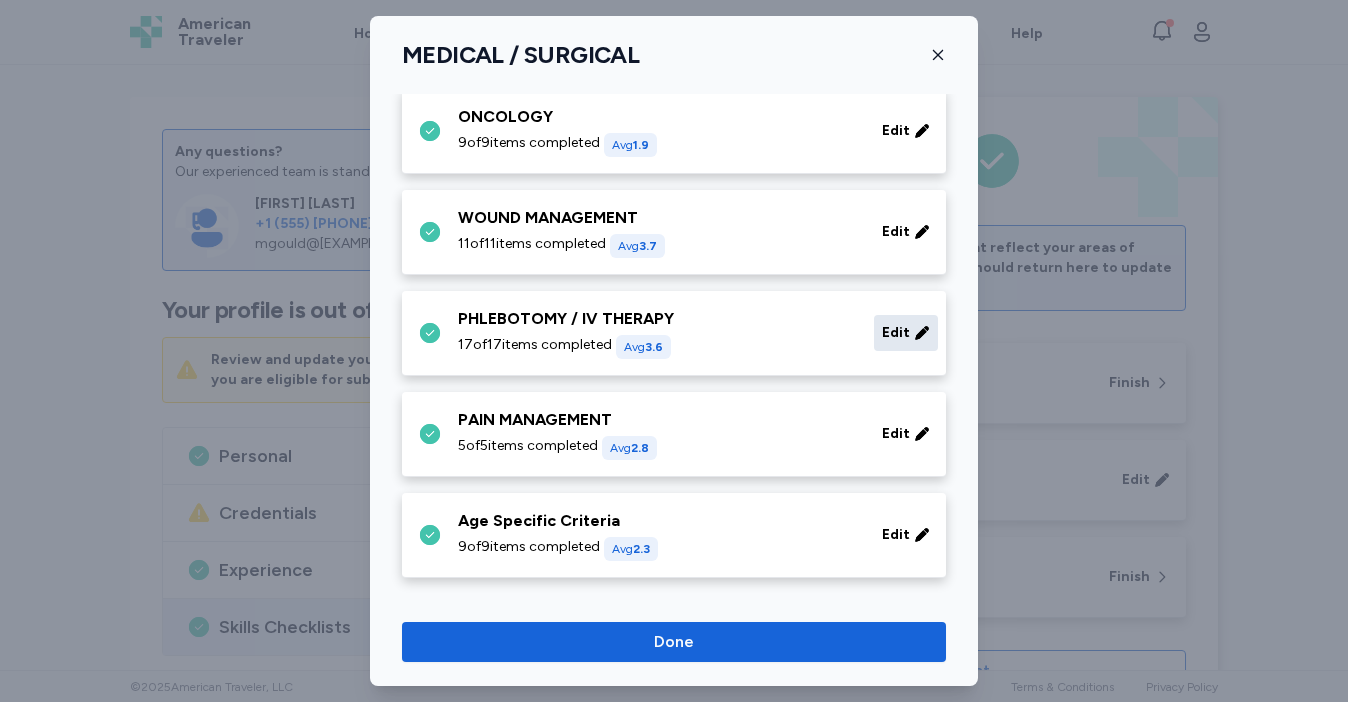 click 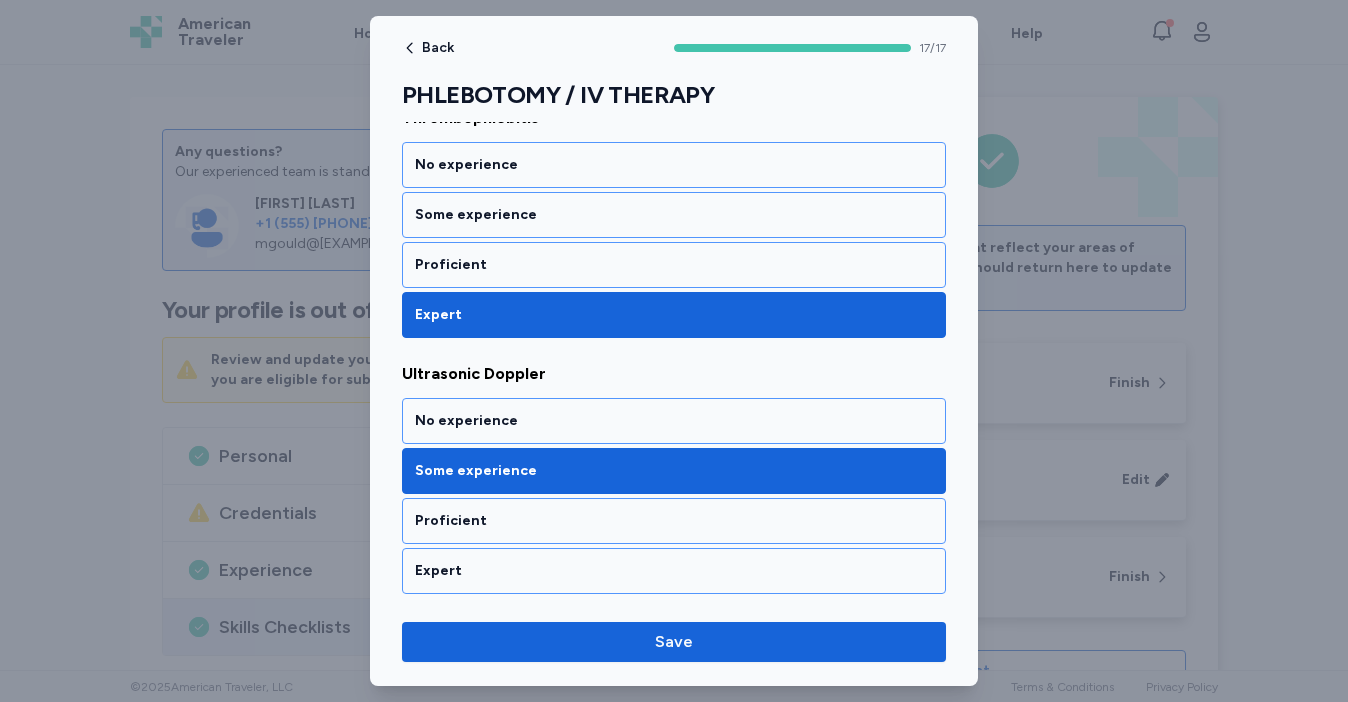 scroll, scrollTop: 4150, scrollLeft: 0, axis: vertical 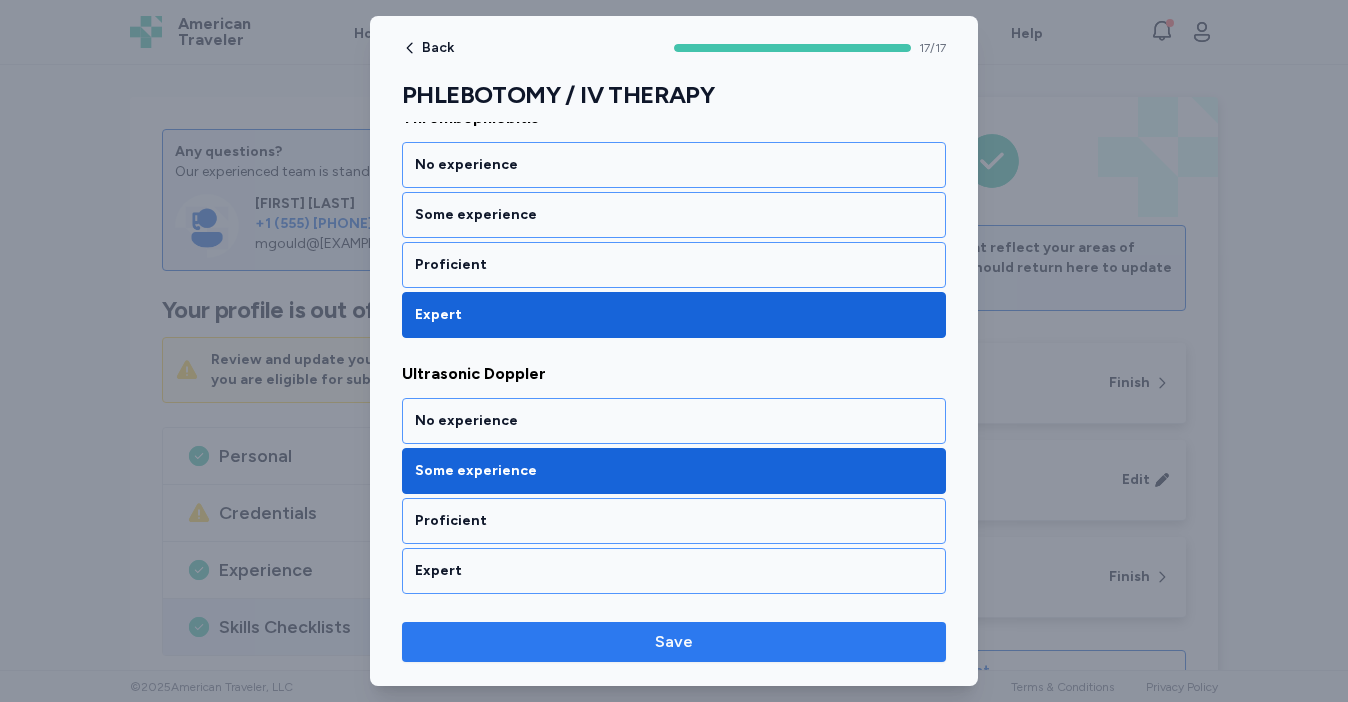 click on "Save" at bounding box center (674, 642) 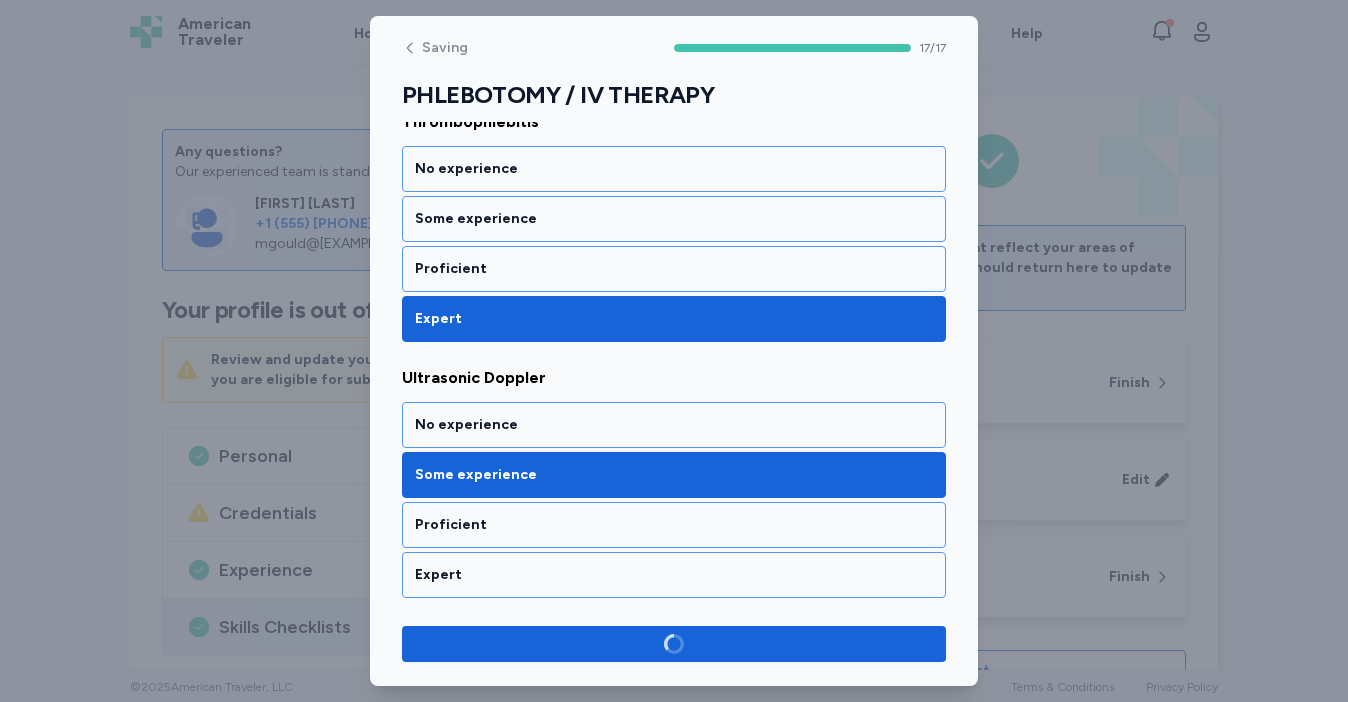 scroll, scrollTop: 4146, scrollLeft: 0, axis: vertical 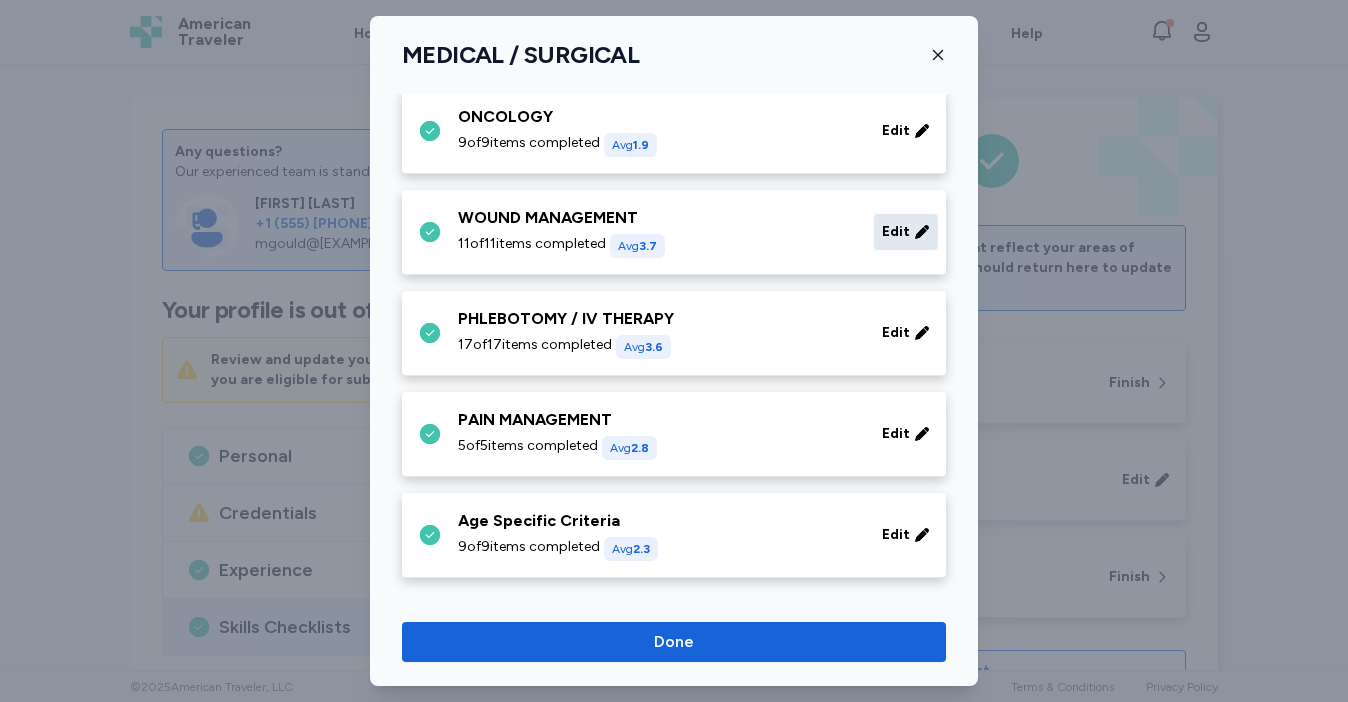 click on "Edit" at bounding box center (906, 232) 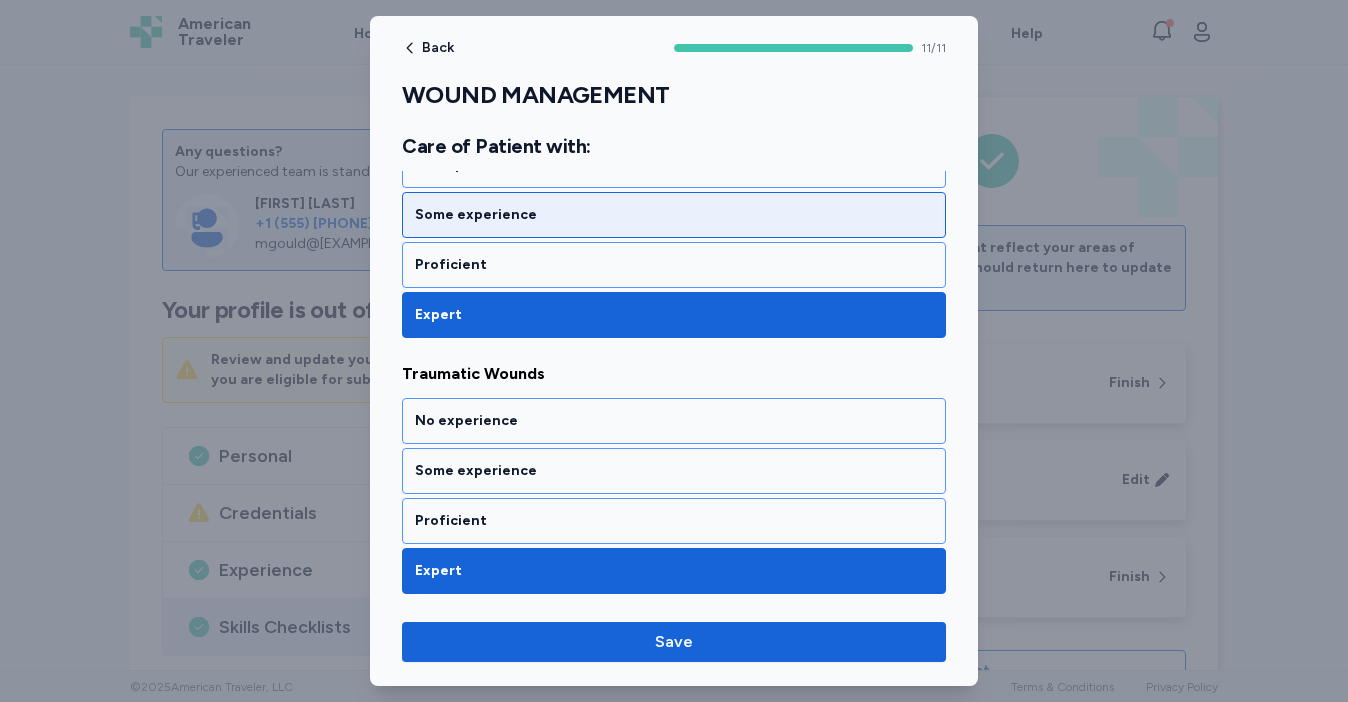 scroll, scrollTop: 2761, scrollLeft: 0, axis: vertical 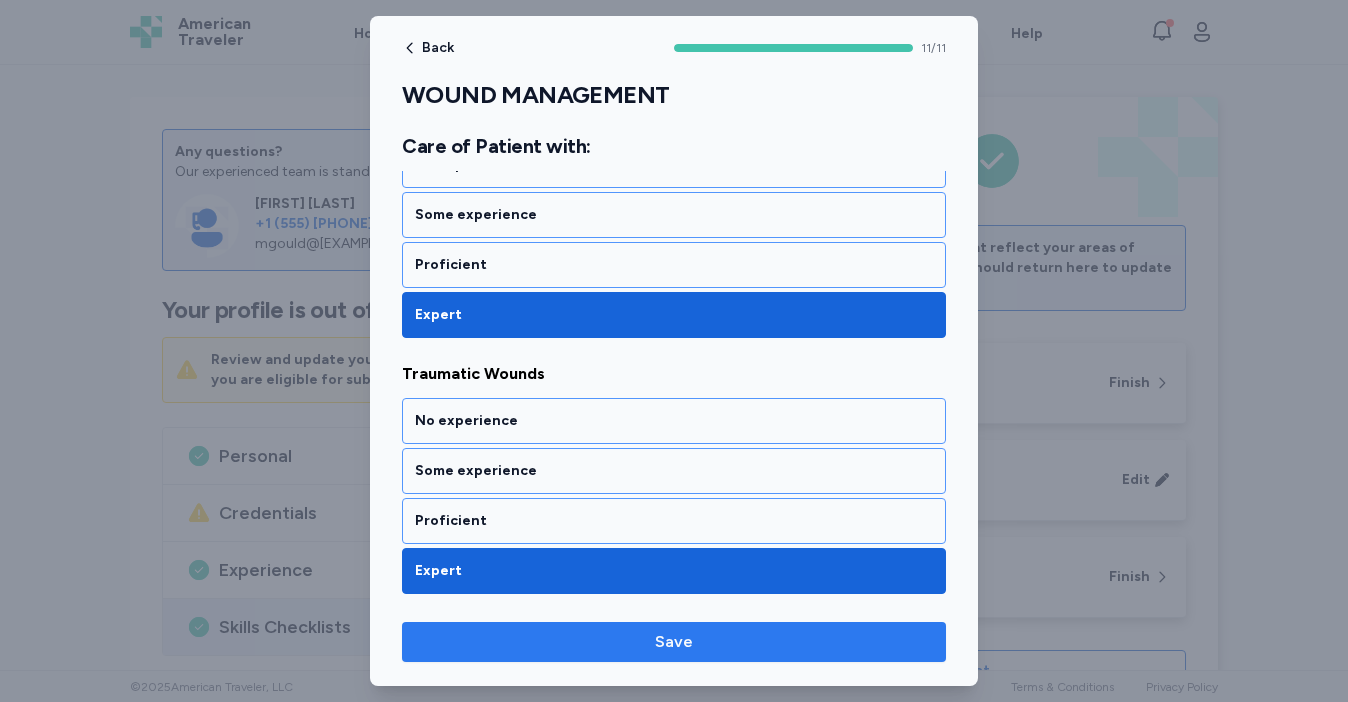 click on "Save" at bounding box center [674, 642] 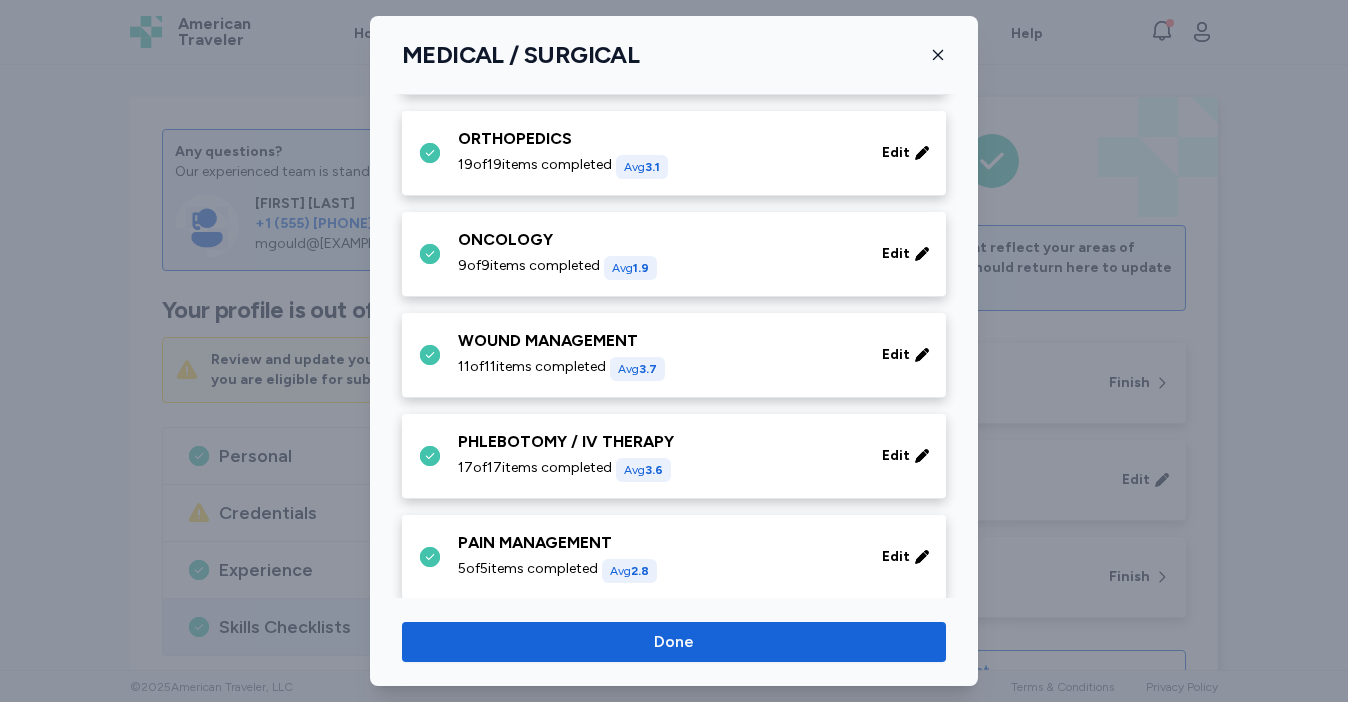 scroll, scrollTop: 888, scrollLeft: 0, axis: vertical 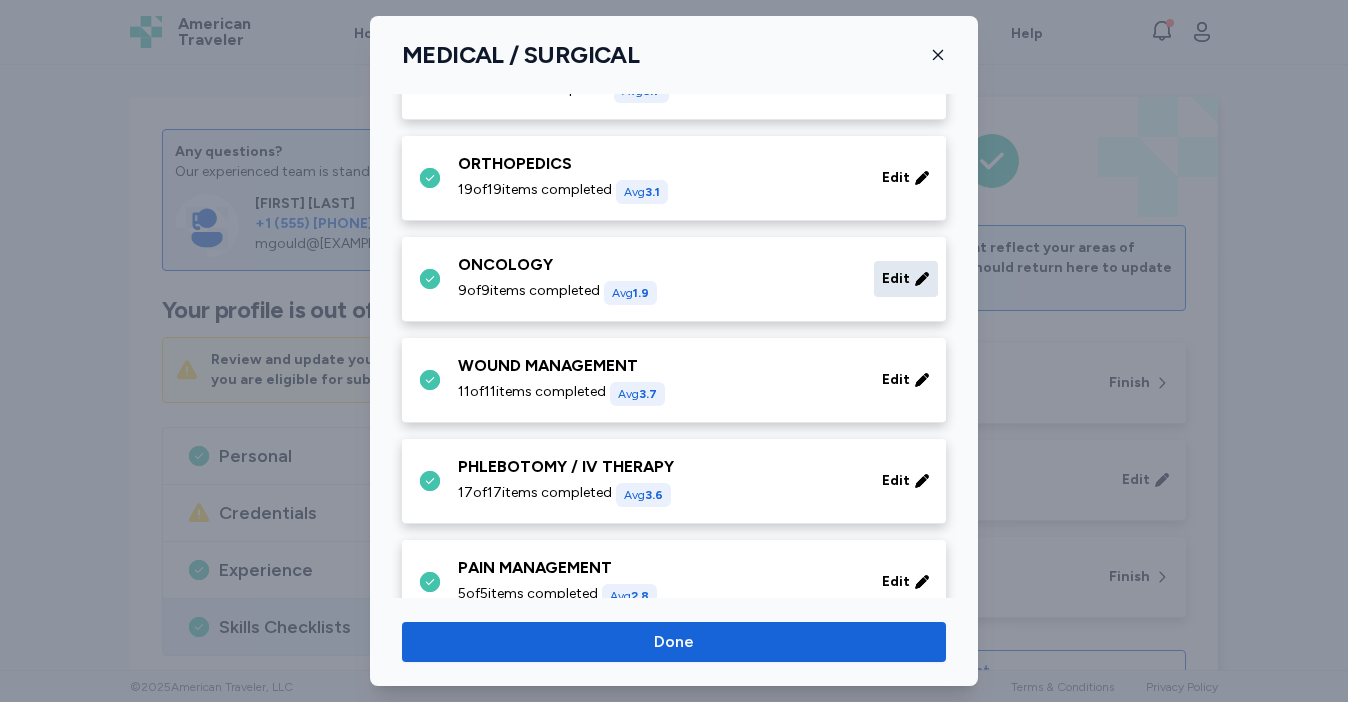 click on "Edit" at bounding box center [896, 279] 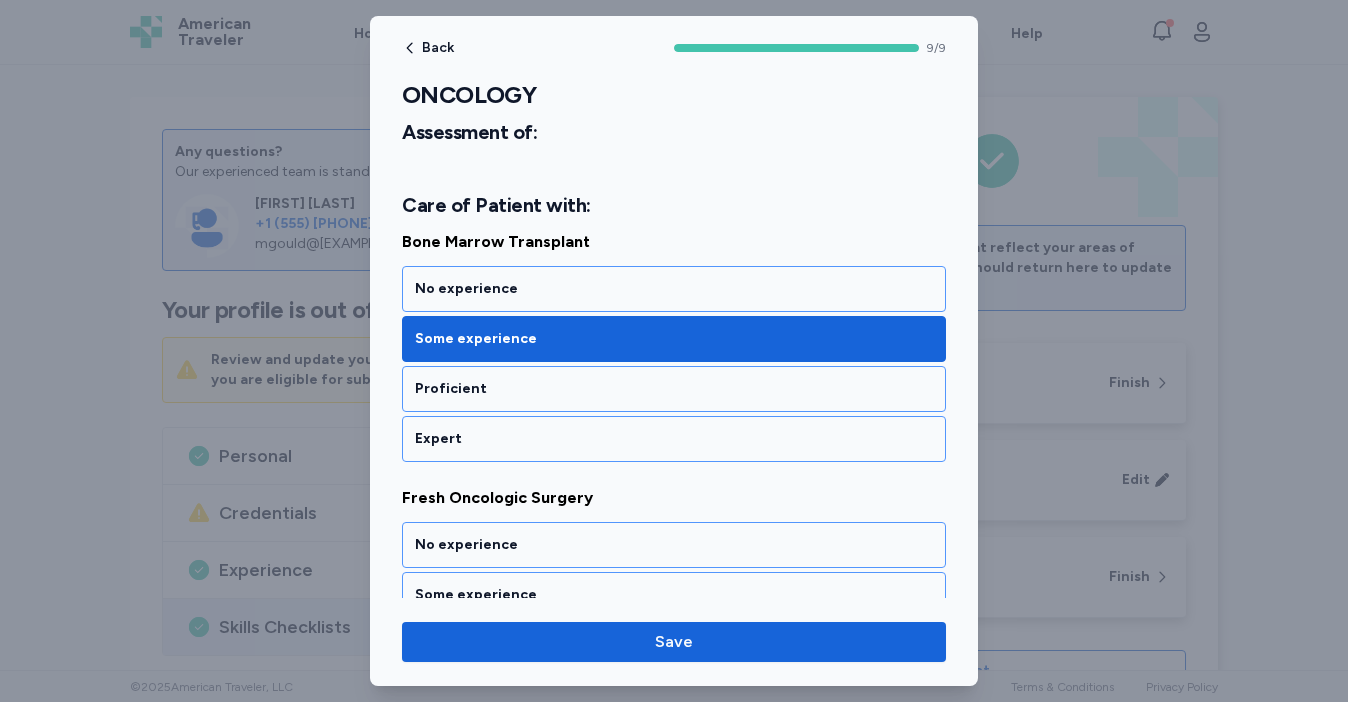 scroll, scrollTop: 536, scrollLeft: 0, axis: vertical 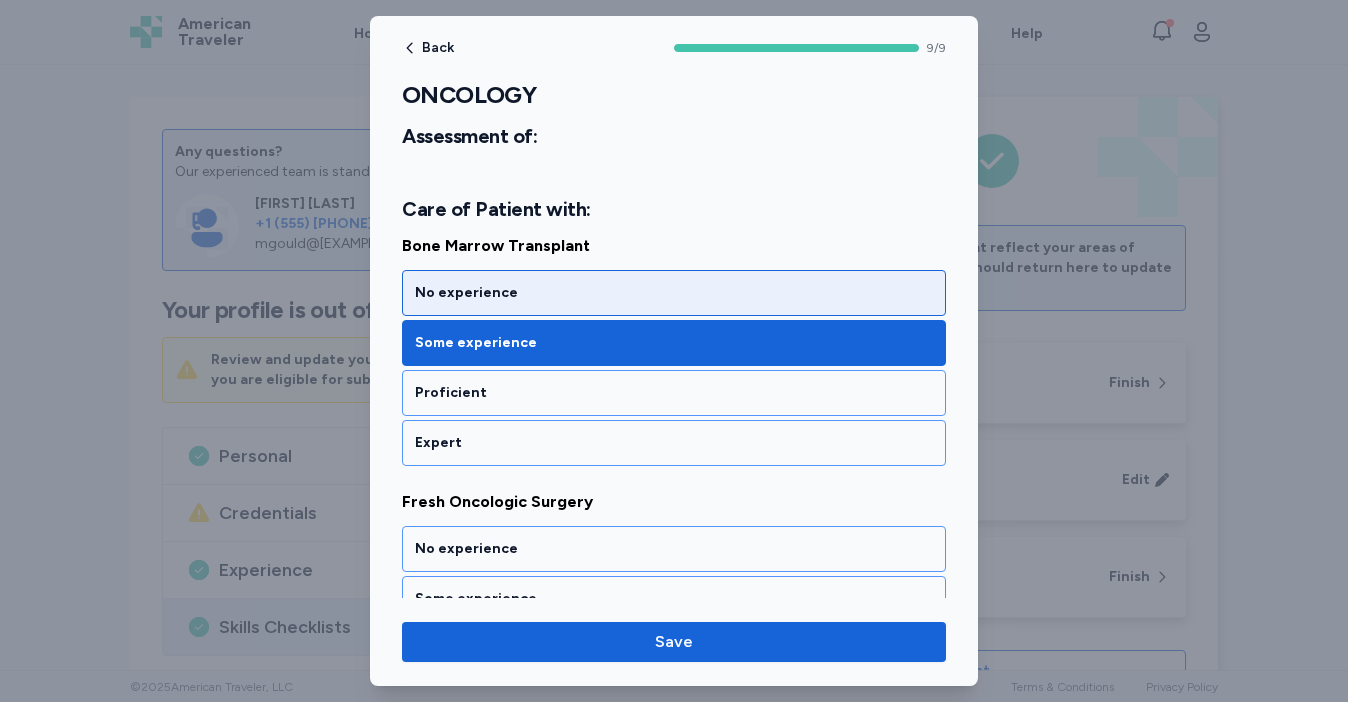 click on "No experience" at bounding box center [674, 293] 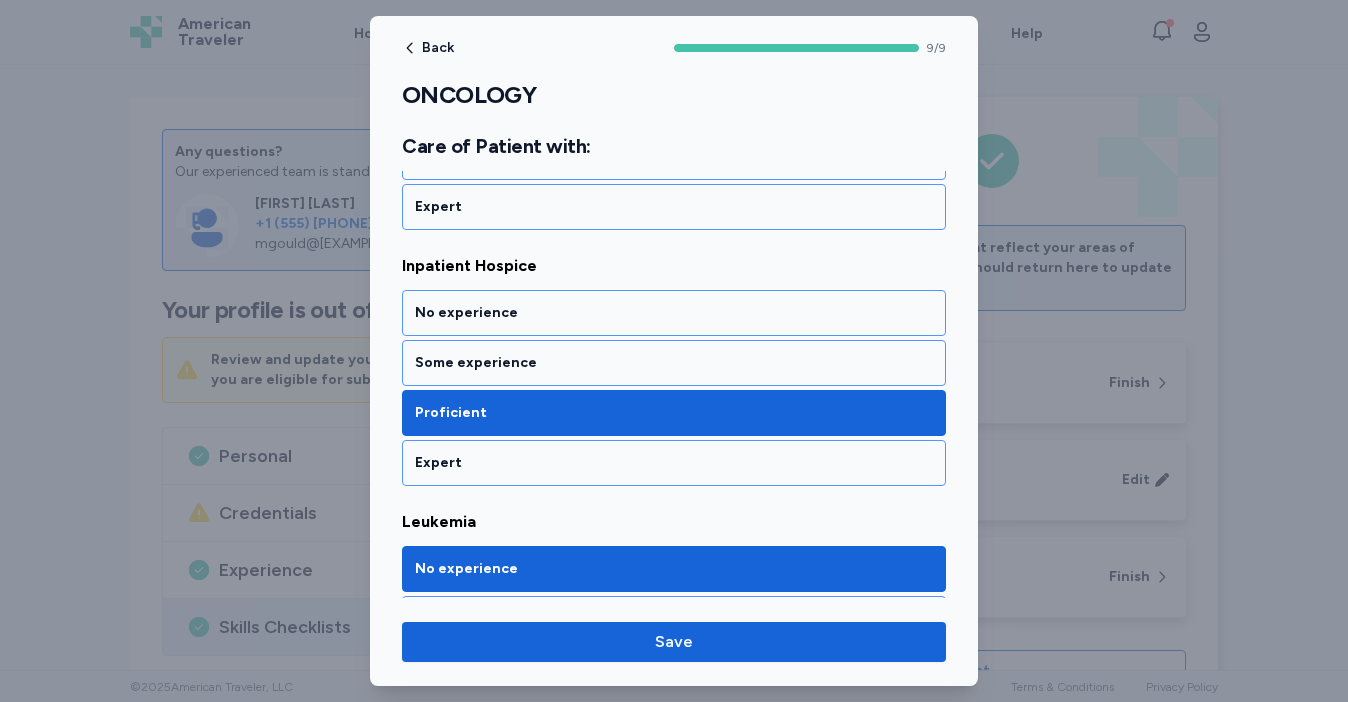 scroll, scrollTop: 1285, scrollLeft: 0, axis: vertical 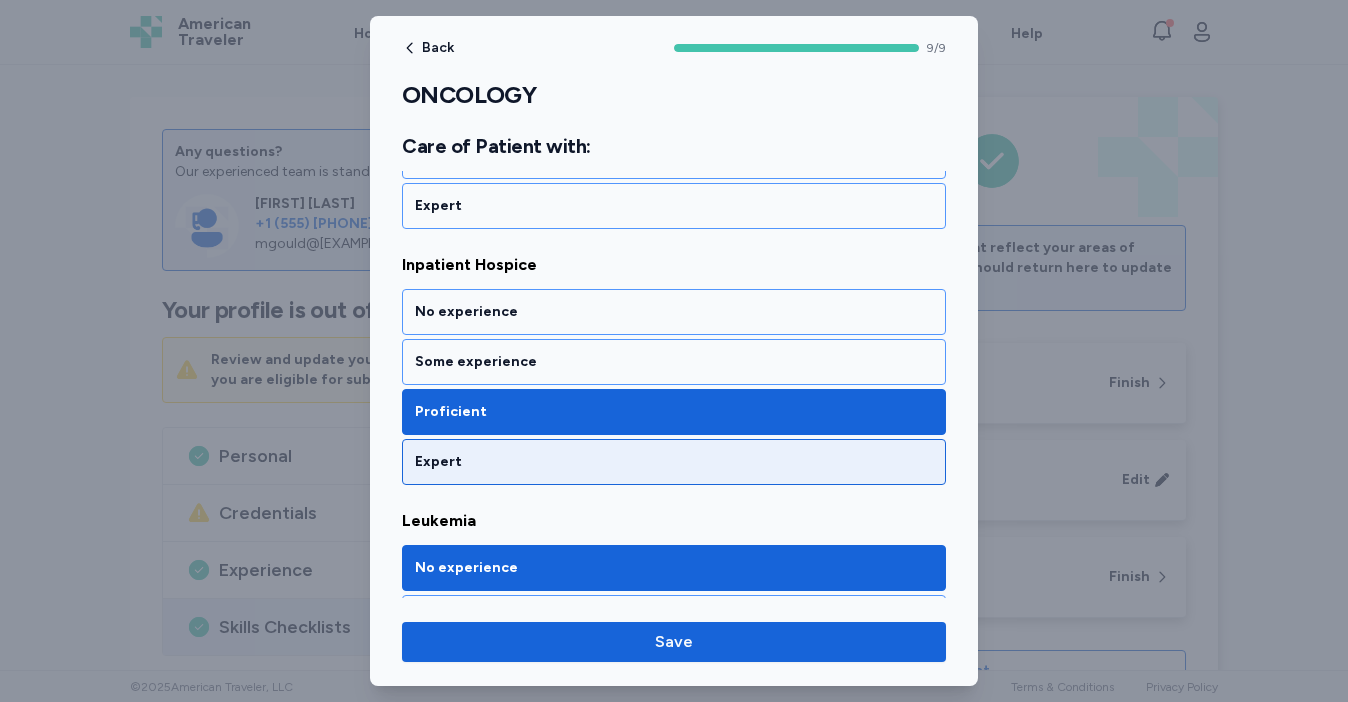 click on "Expert" at bounding box center [674, 462] 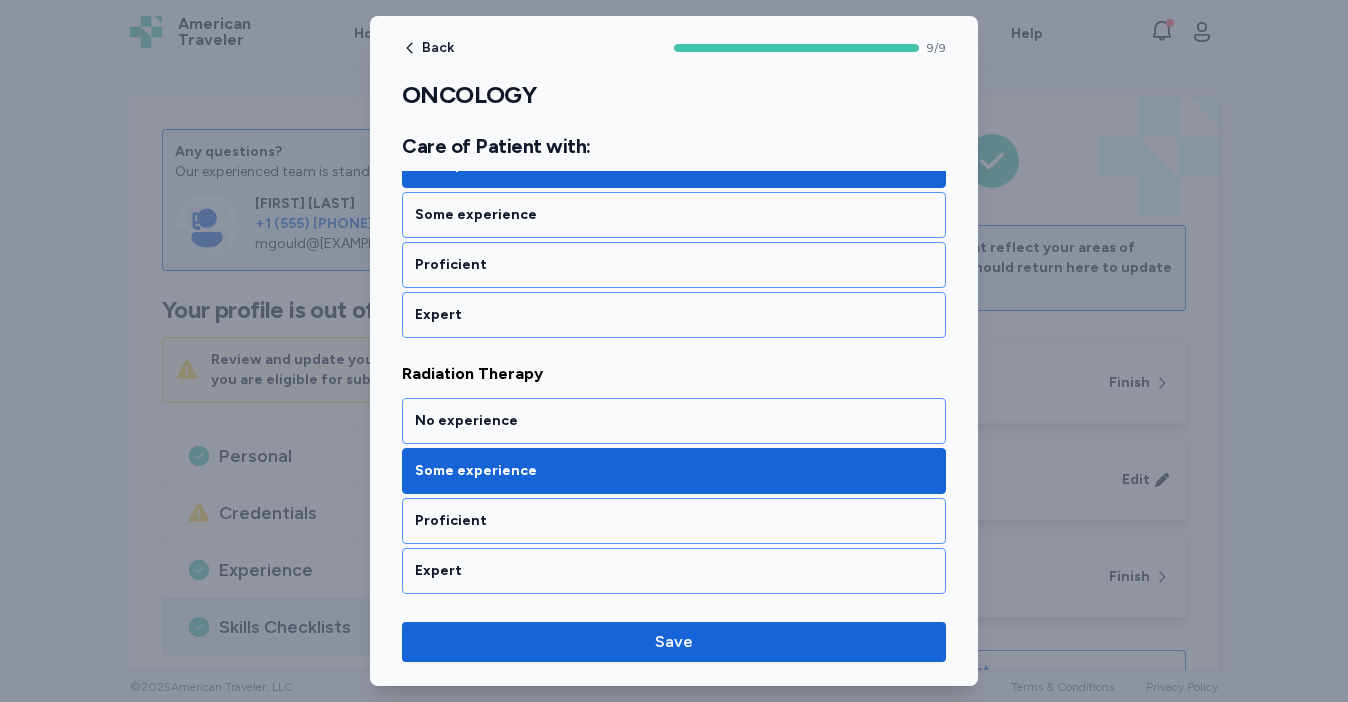 scroll, scrollTop: 2200, scrollLeft: 0, axis: vertical 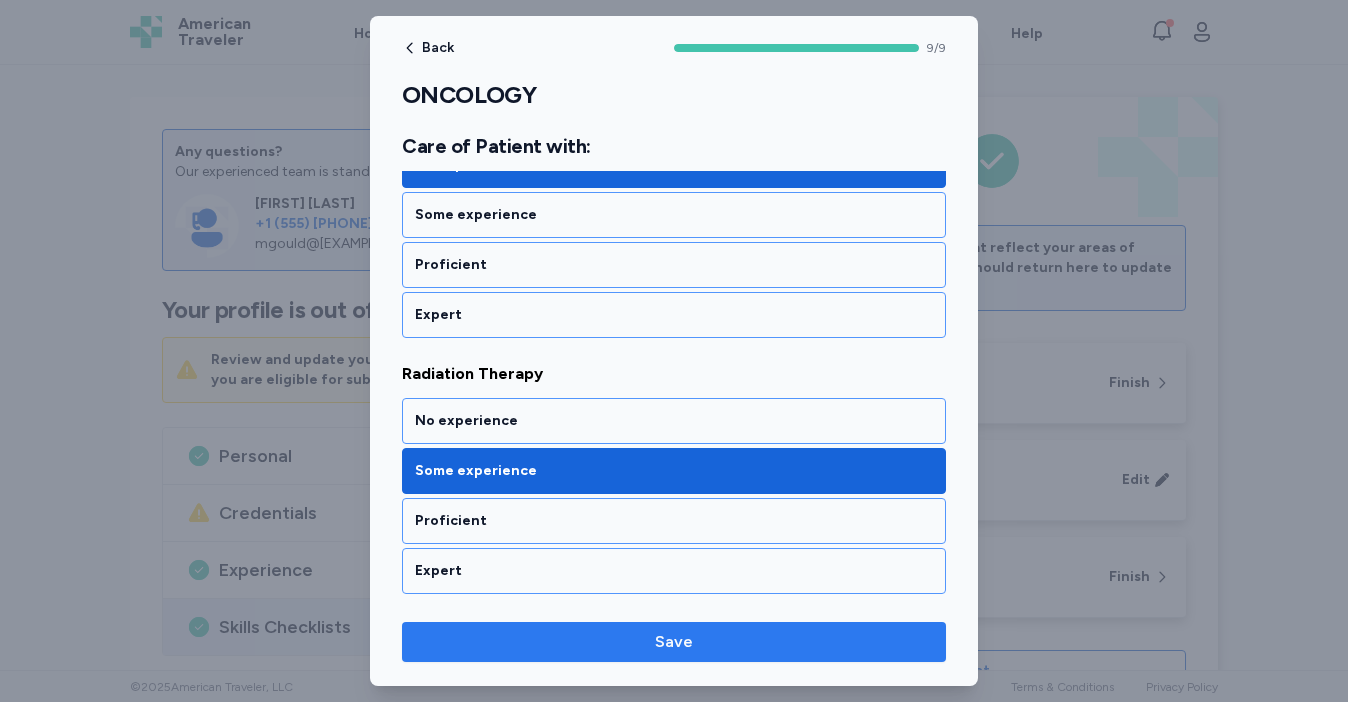 click on "Save" at bounding box center [674, 642] 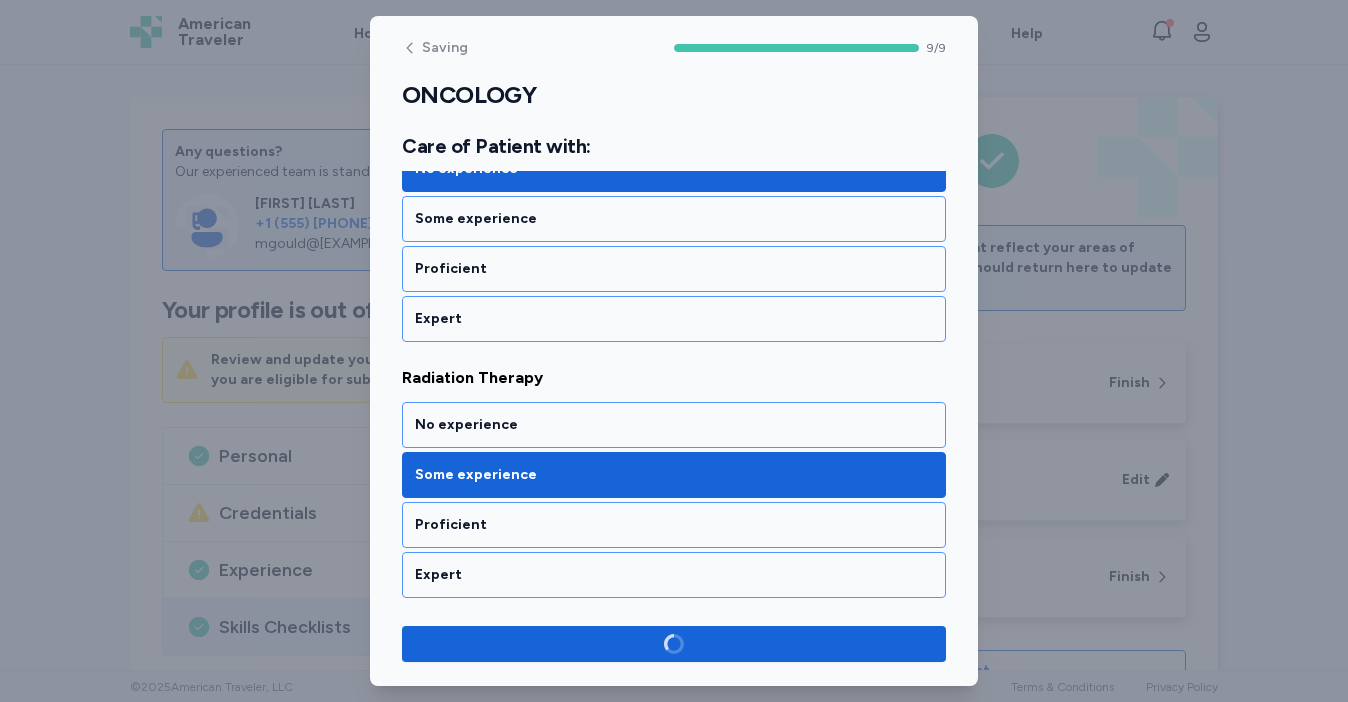 scroll, scrollTop: 2196, scrollLeft: 0, axis: vertical 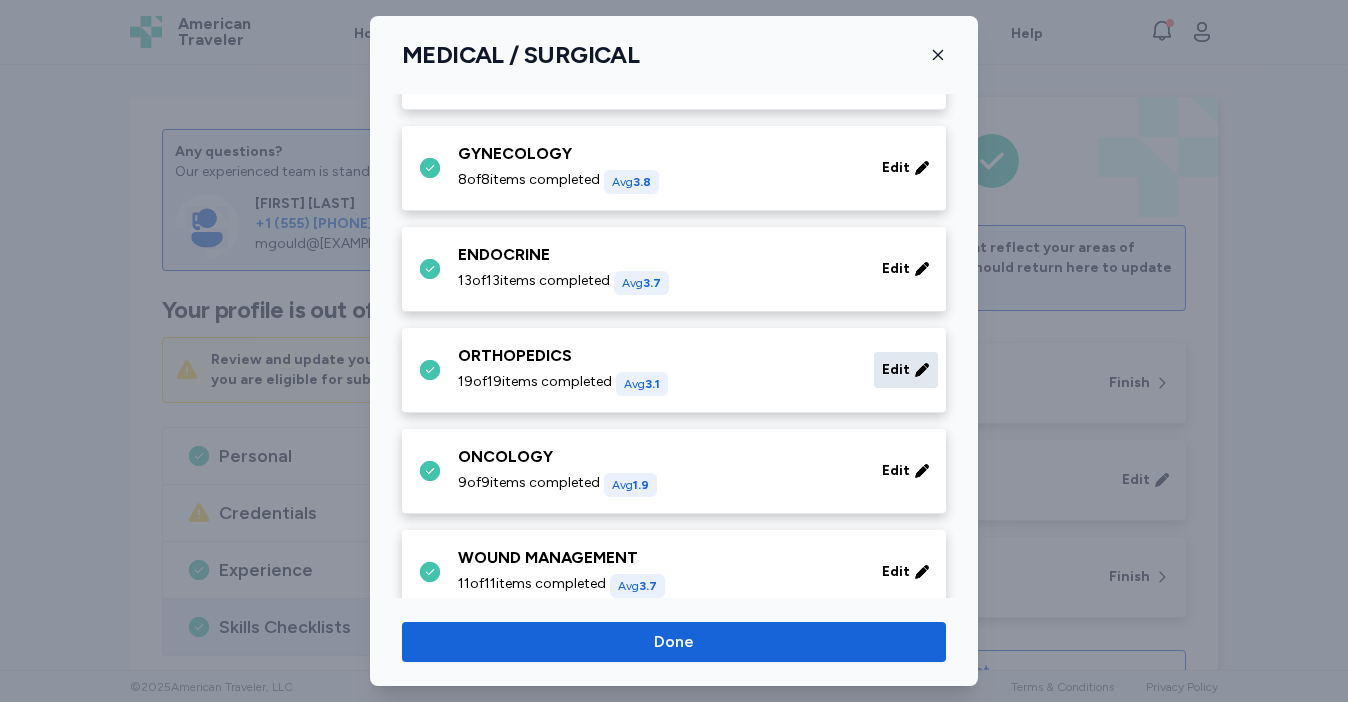 click on "Edit" at bounding box center (896, 370) 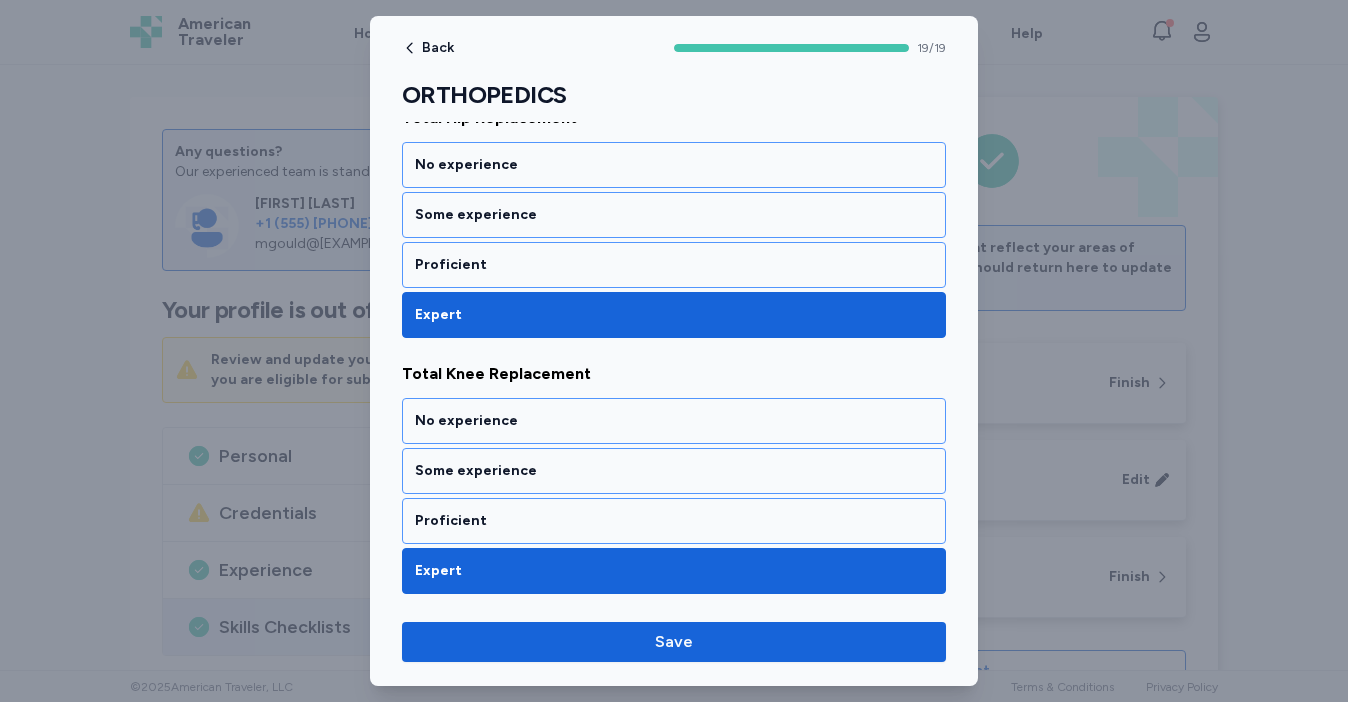 scroll, scrollTop: 4662, scrollLeft: 0, axis: vertical 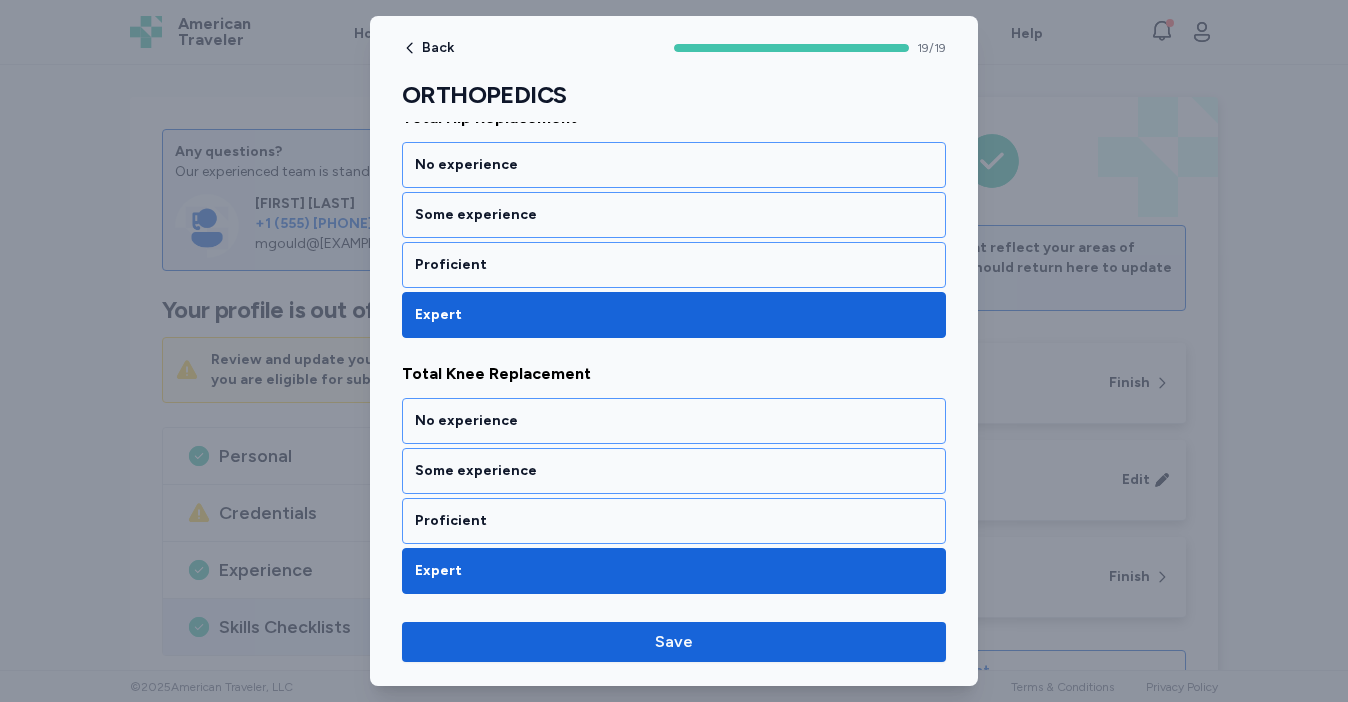 click on "Back 19  /  19 ORTHOPEDICS Rate your ability as accurately as possible for each skill below. 1. No experience  - Would require training 2. Some experience  - May need support or supervision 3. Proficient  - Can perform independently 4. Expert  - Highly proficient, can serve as a resource If you do not have any experience in this skill set, click the button below. No experience in this skill set Amputation No experience Some experience Proficient Expert Arthroscopic Surgery No experience Some experience Proficient Expert Bone / Skin Grafts No experience Some experience Proficient Expert Bucks Traction No experience Some experience Proficient Expert Cast - Body / Spika No experience Some experience Proficient Expert Cast Care No experience Some experience Proficient Expert Cast Removal No experience Some experience Proficient Expert Cervical Fusion No experience Some experience Proficient Expert CPM (Continuous Passive Motion) No experience Some experience Proficient Expert K Wires / Steinmann Pins Proficient" at bounding box center (674, 351) 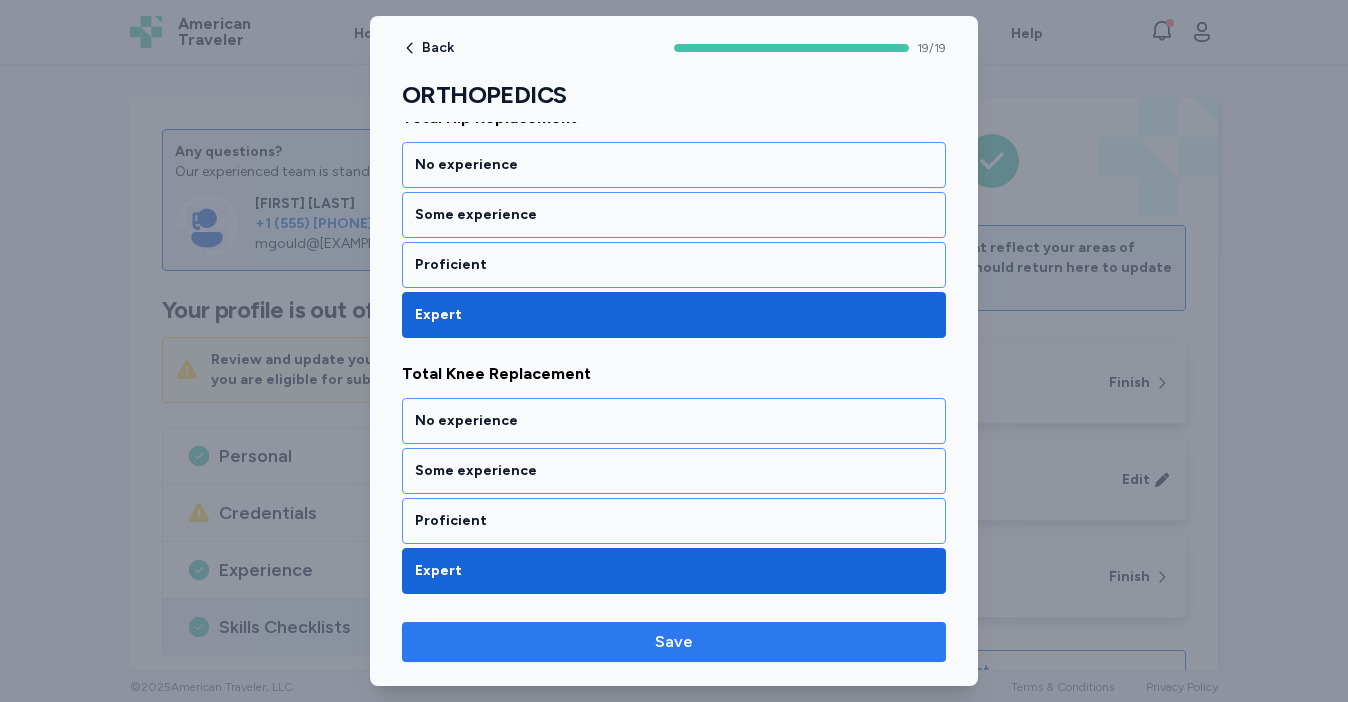 click on "Save" at bounding box center [674, 642] 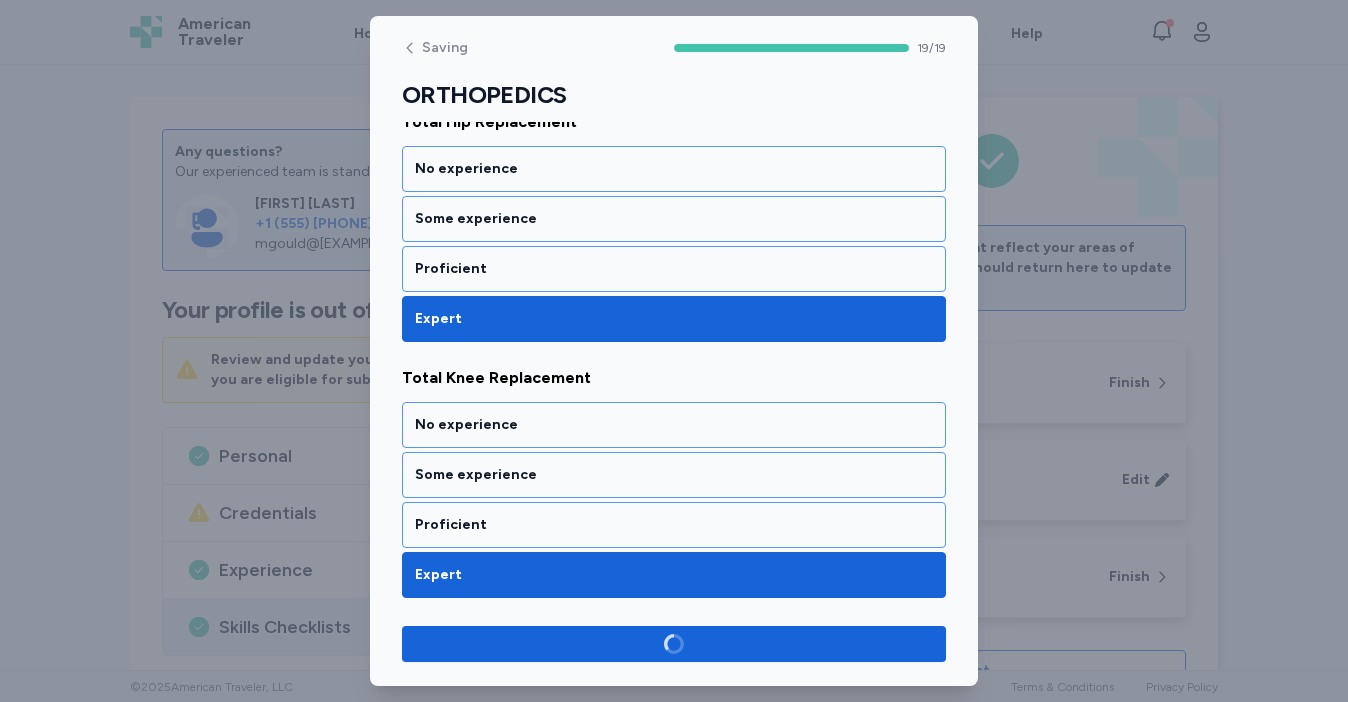 scroll, scrollTop: 4658, scrollLeft: 0, axis: vertical 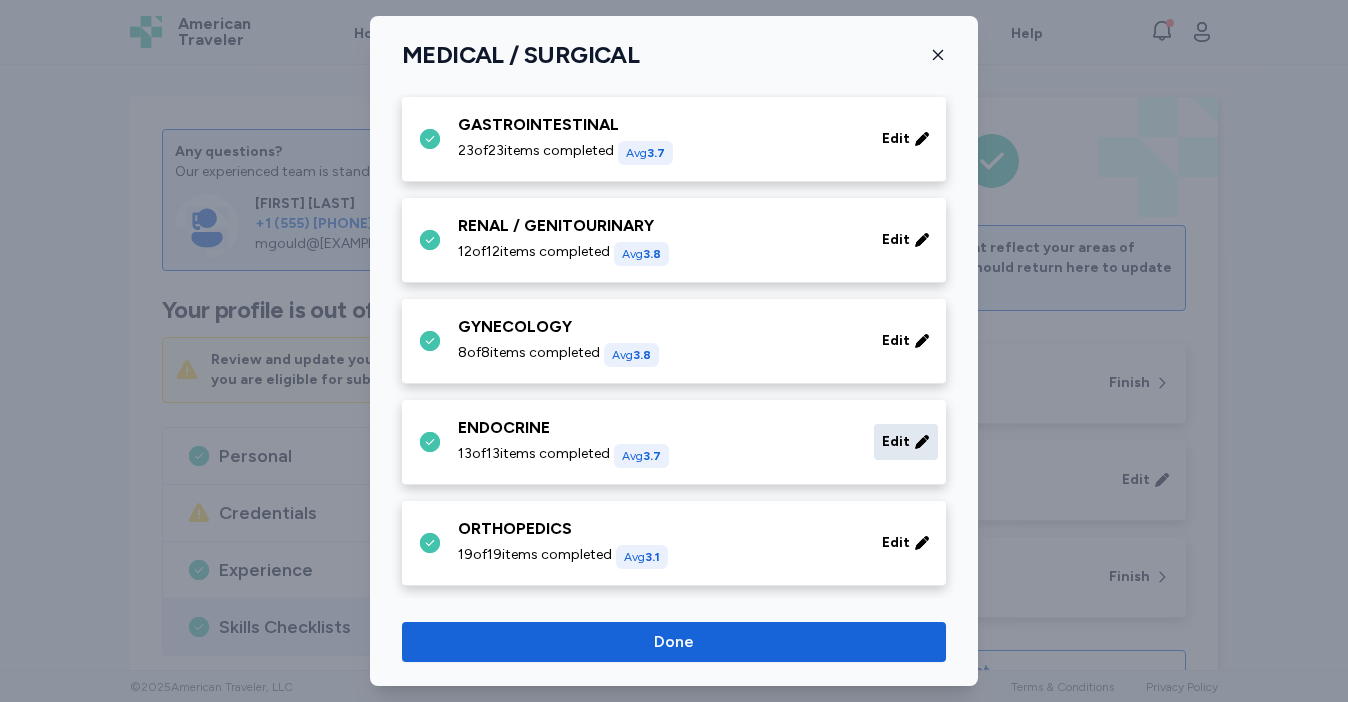 click on "Edit" at bounding box center [896, 442] 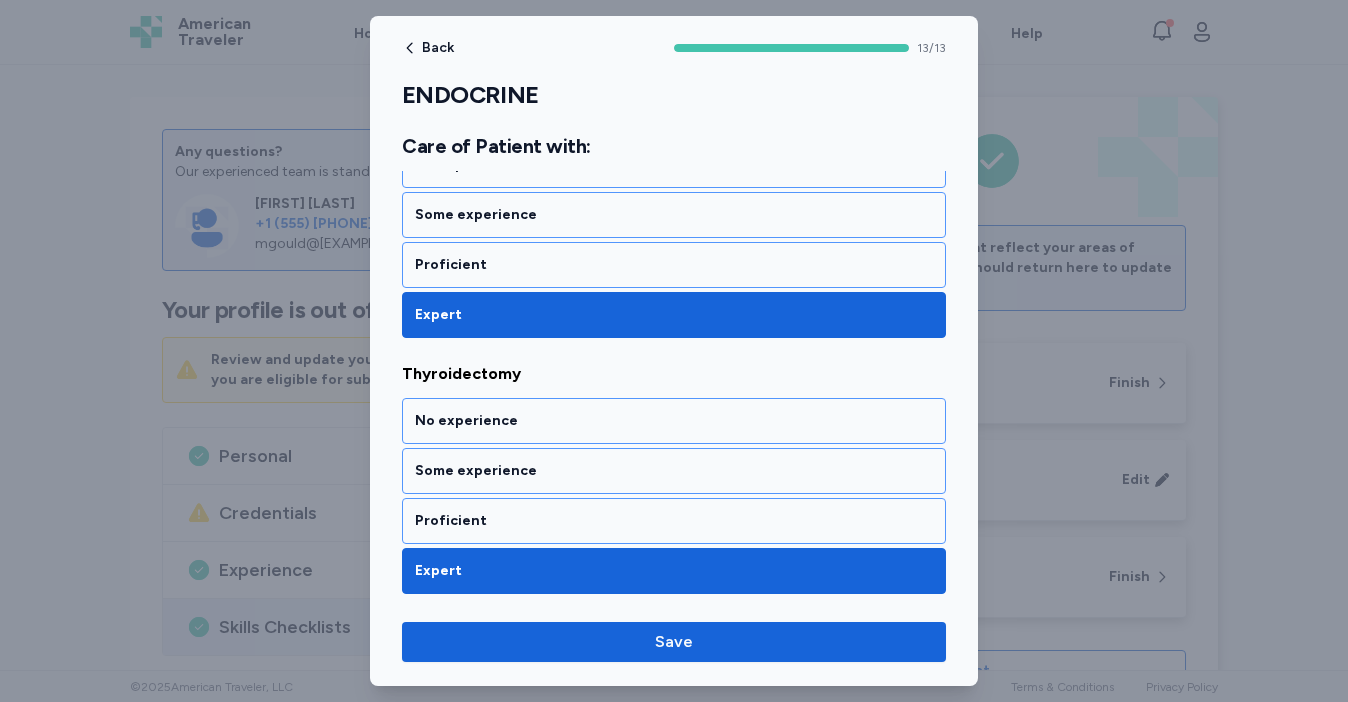 scroll, scrollTop: 3224, scrollLeft: 0, axis: vertical 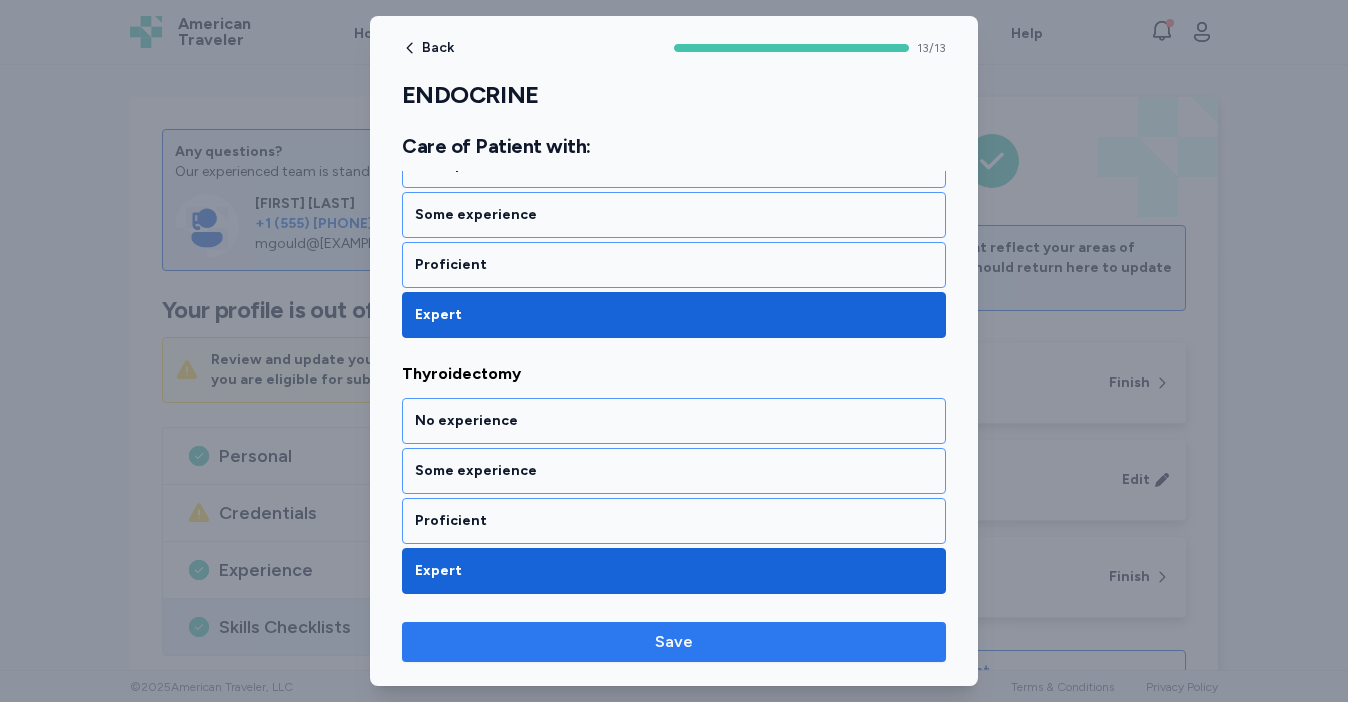 click on "Save" at bounding box center [674, 642] 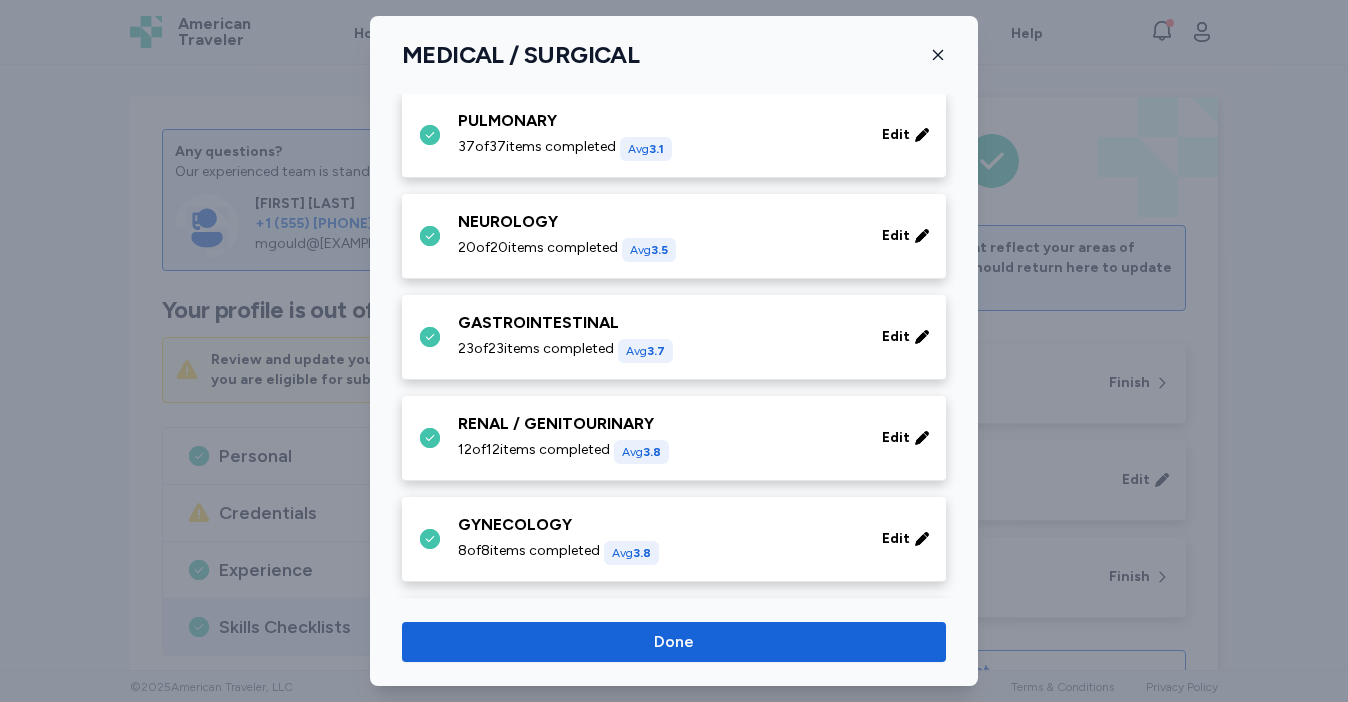 scroll, scrollTop: 319, scrollLeft: 0, axis: vertical 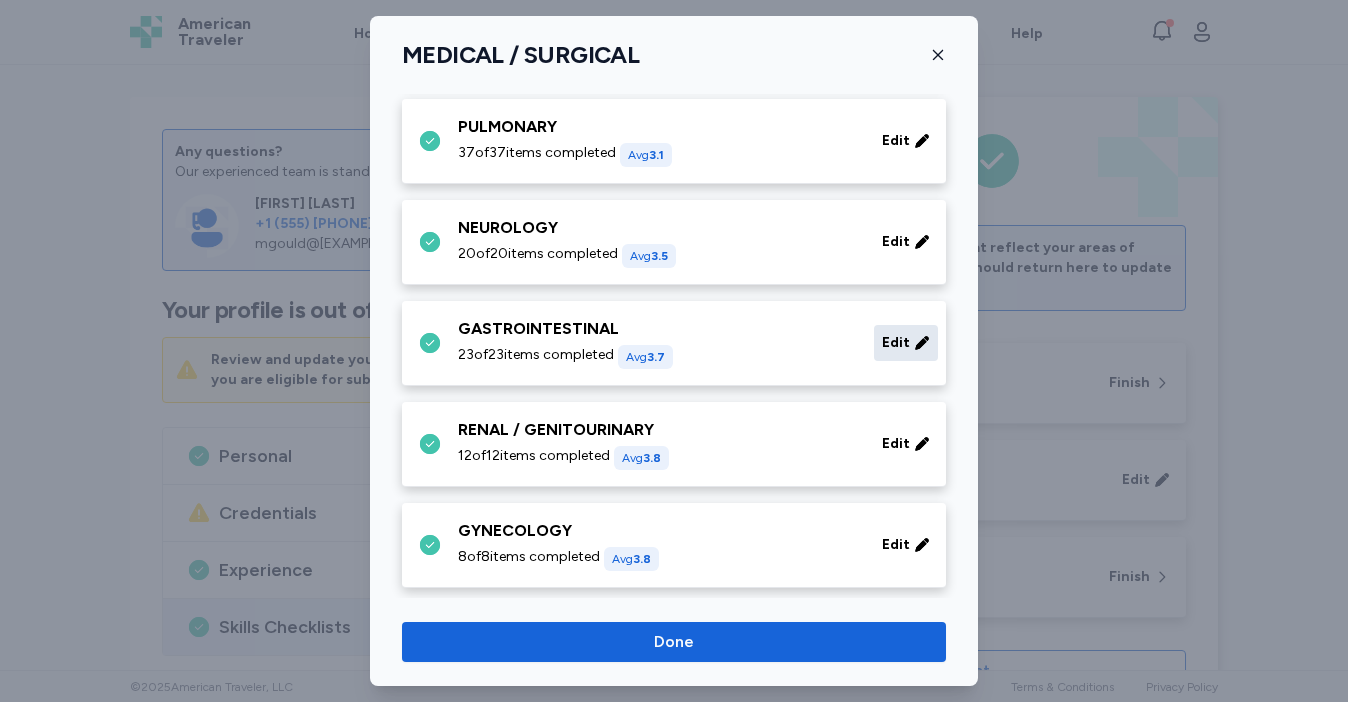click on "Edit" at bounding box center (906, 343) 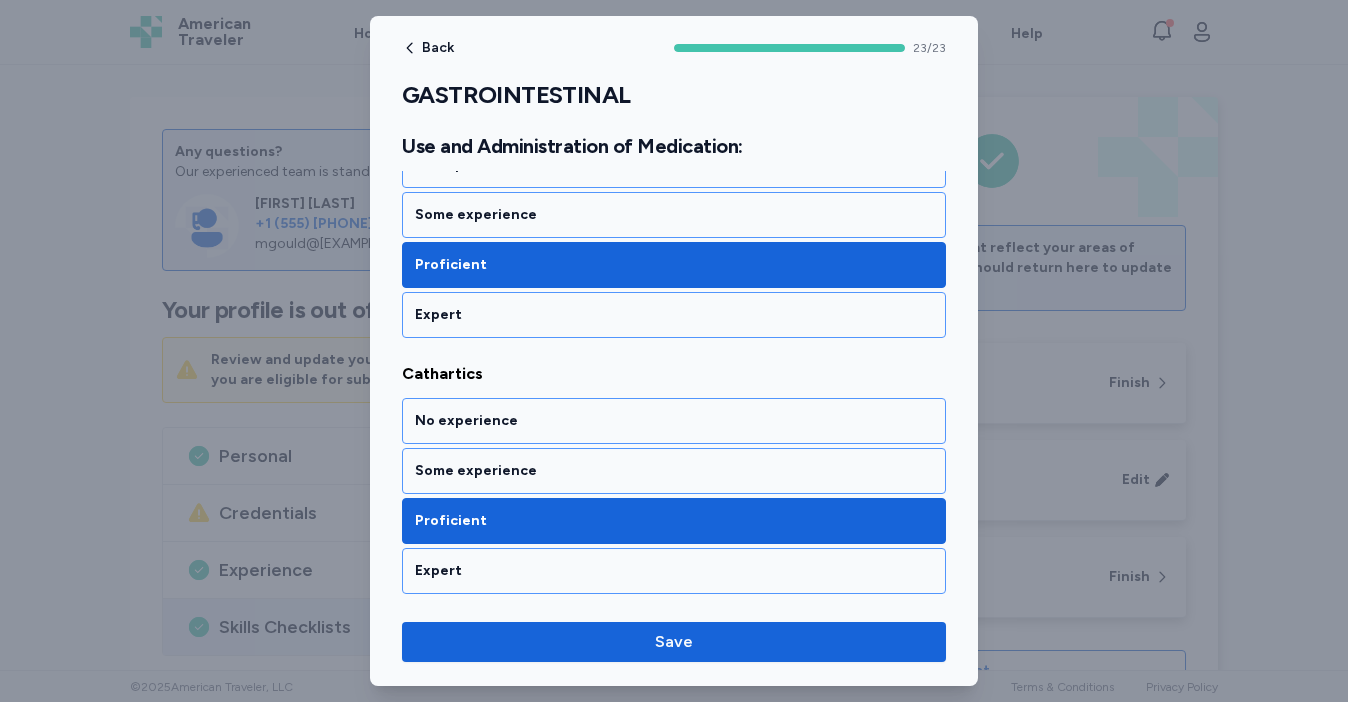 scroll, scrollTop: 5833, scrollLeft: 0, axis: vertical 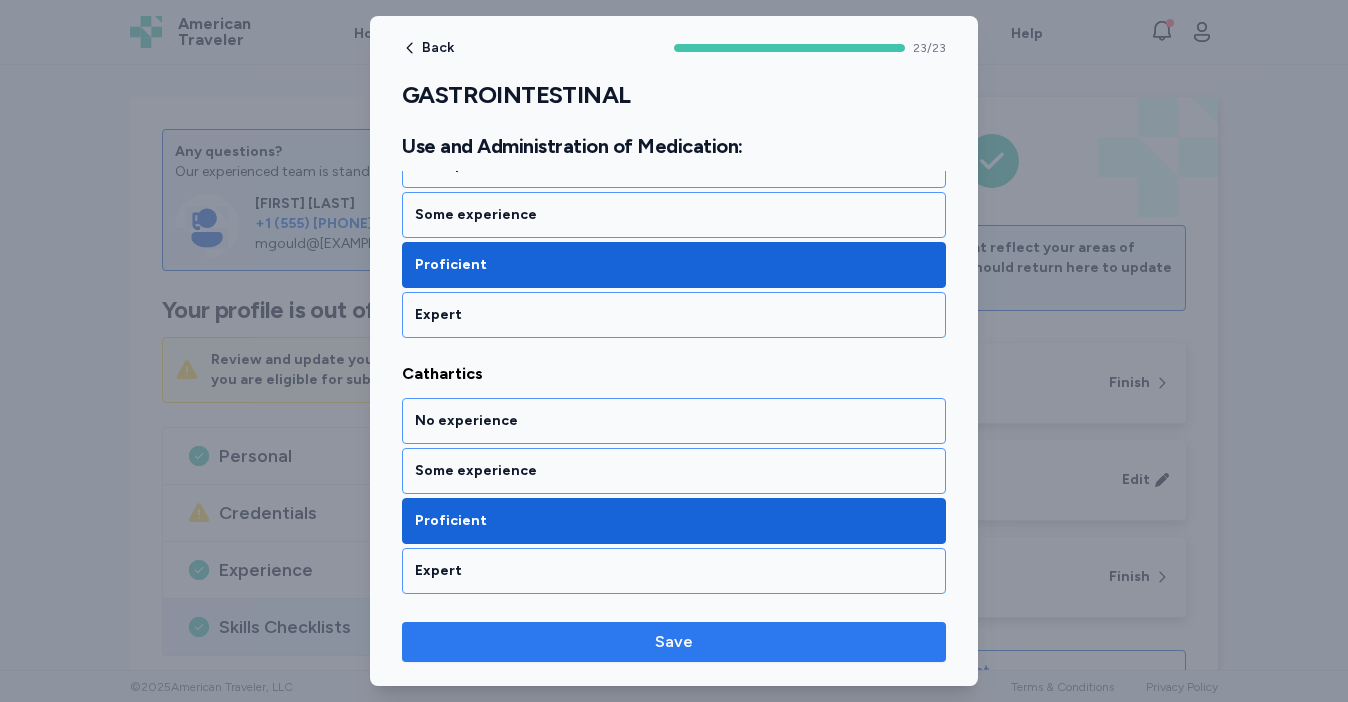 click on "Save" at bounding box center [674, 642] 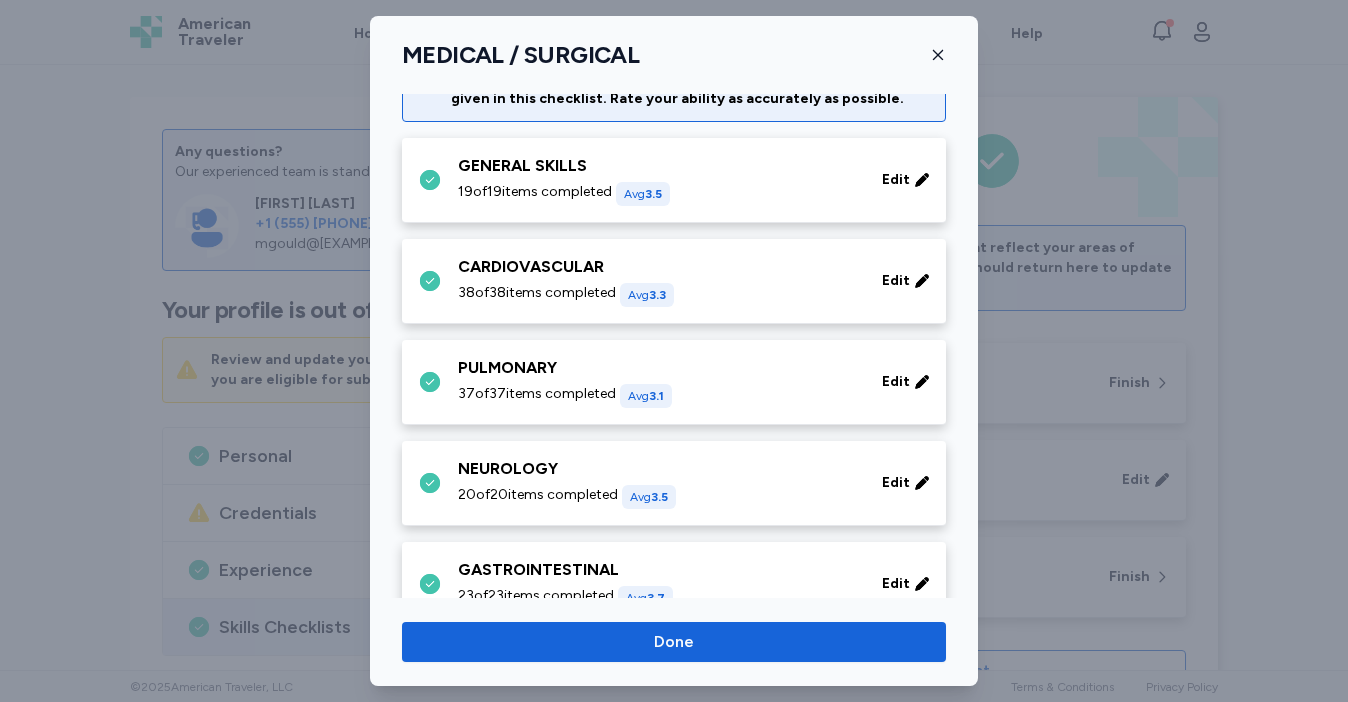 scroll, scrollTop: 75, scrollLeft: 0, axis: vertical 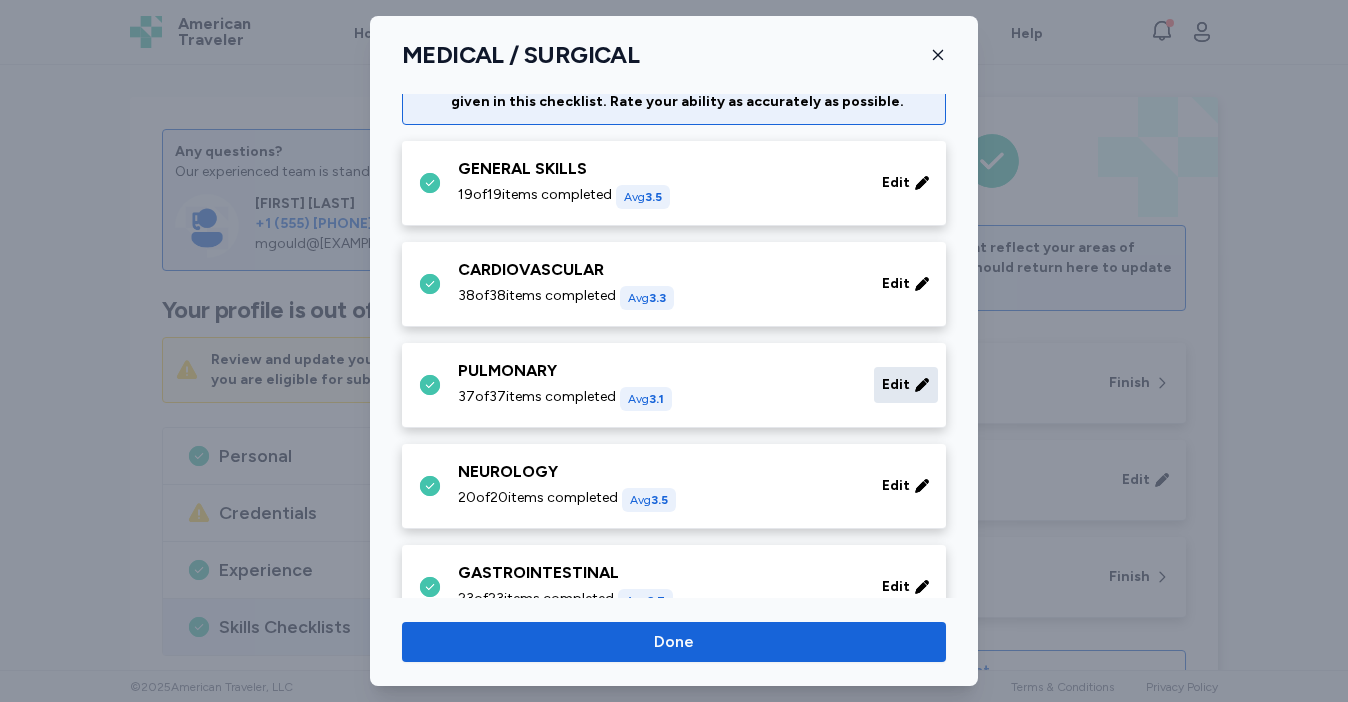 click on "Edit" at bounding box center (896, 385) 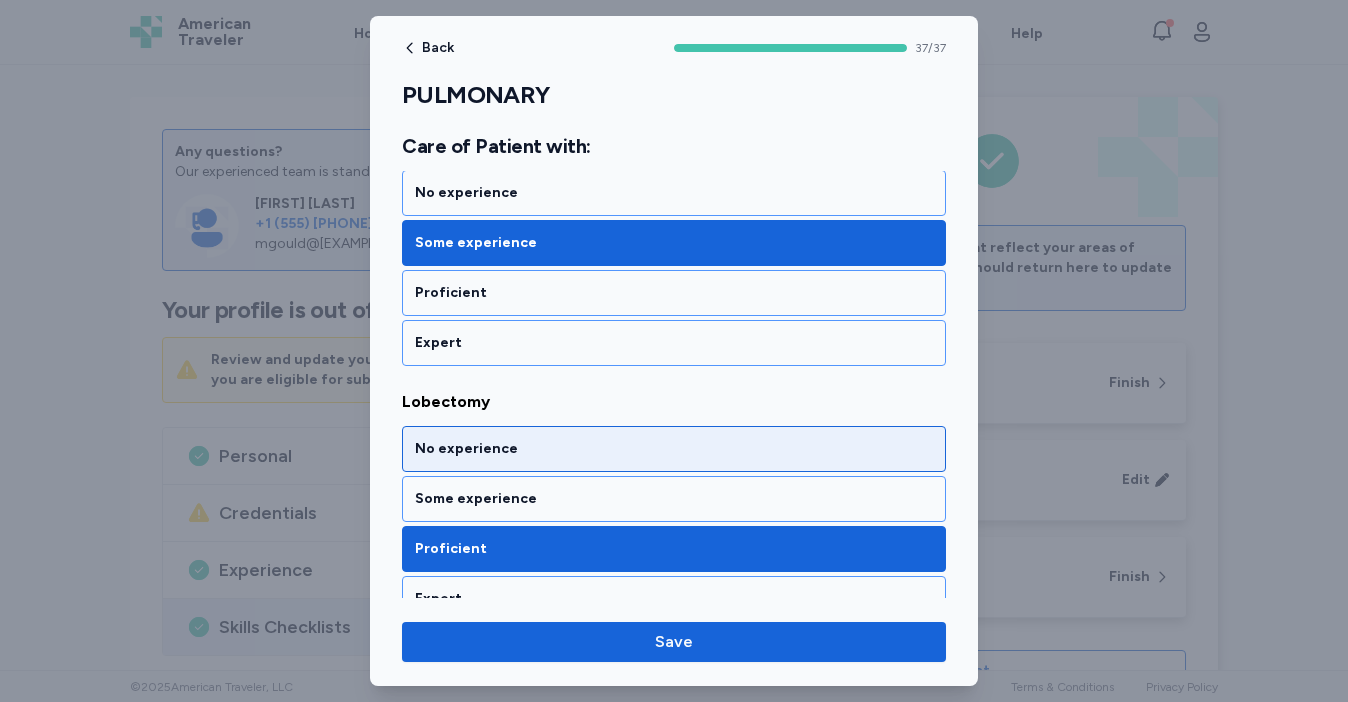 scroll, scrollTop: 7446, scrollLeft: 0, axis: vertical 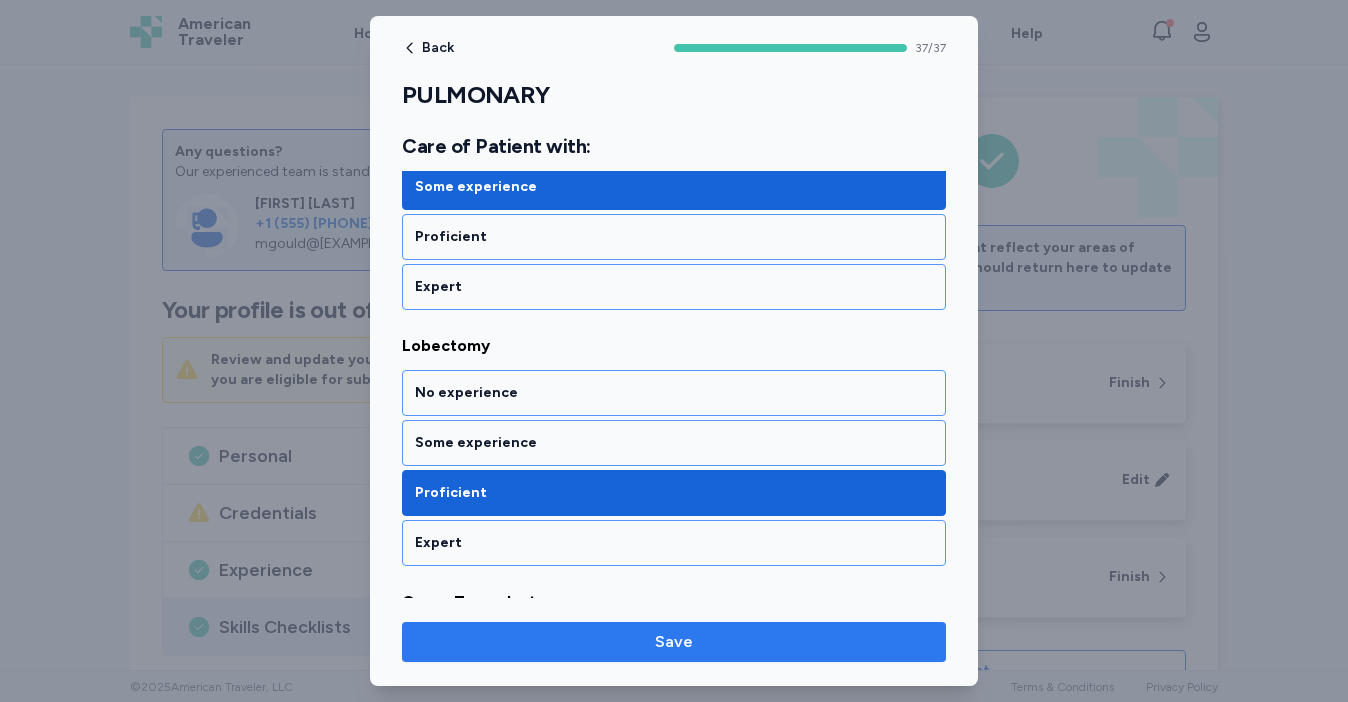click on "Save" at bounding box center (674, 642) 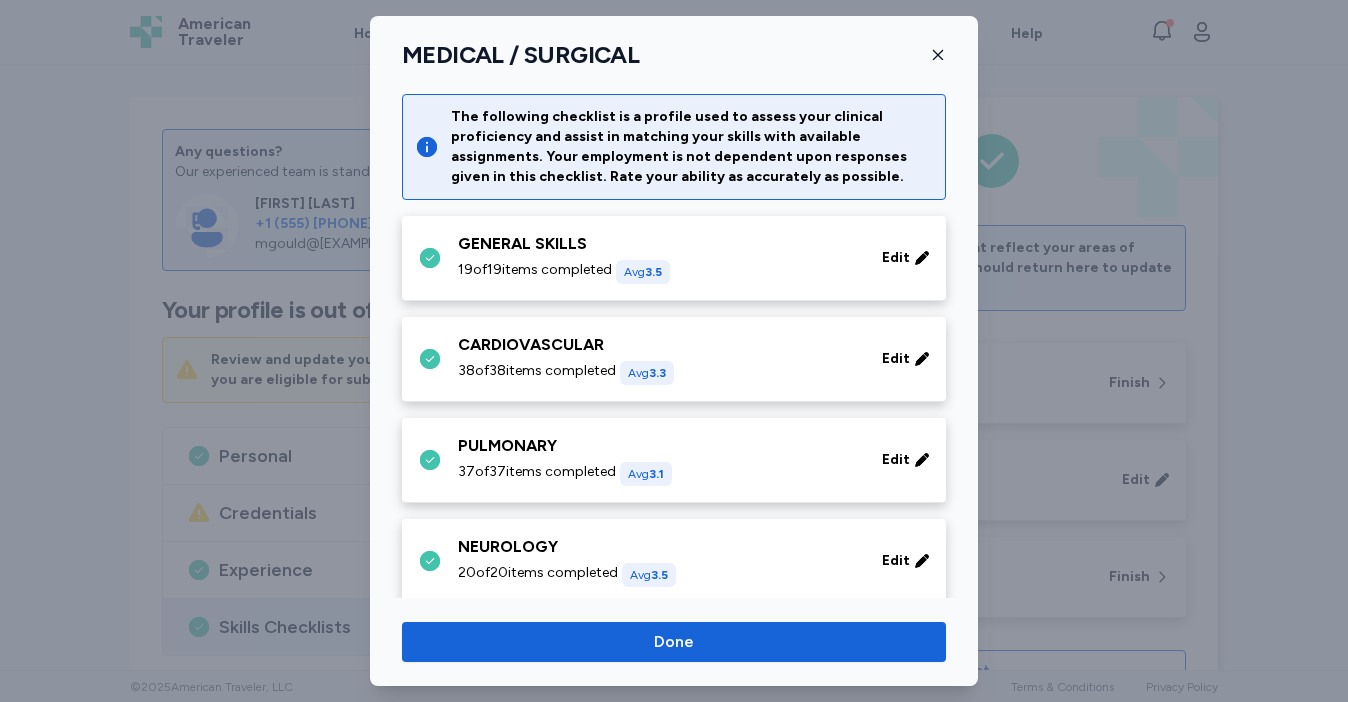 scroll, scrollTop: 0, scrollLeft: 0, axis: both 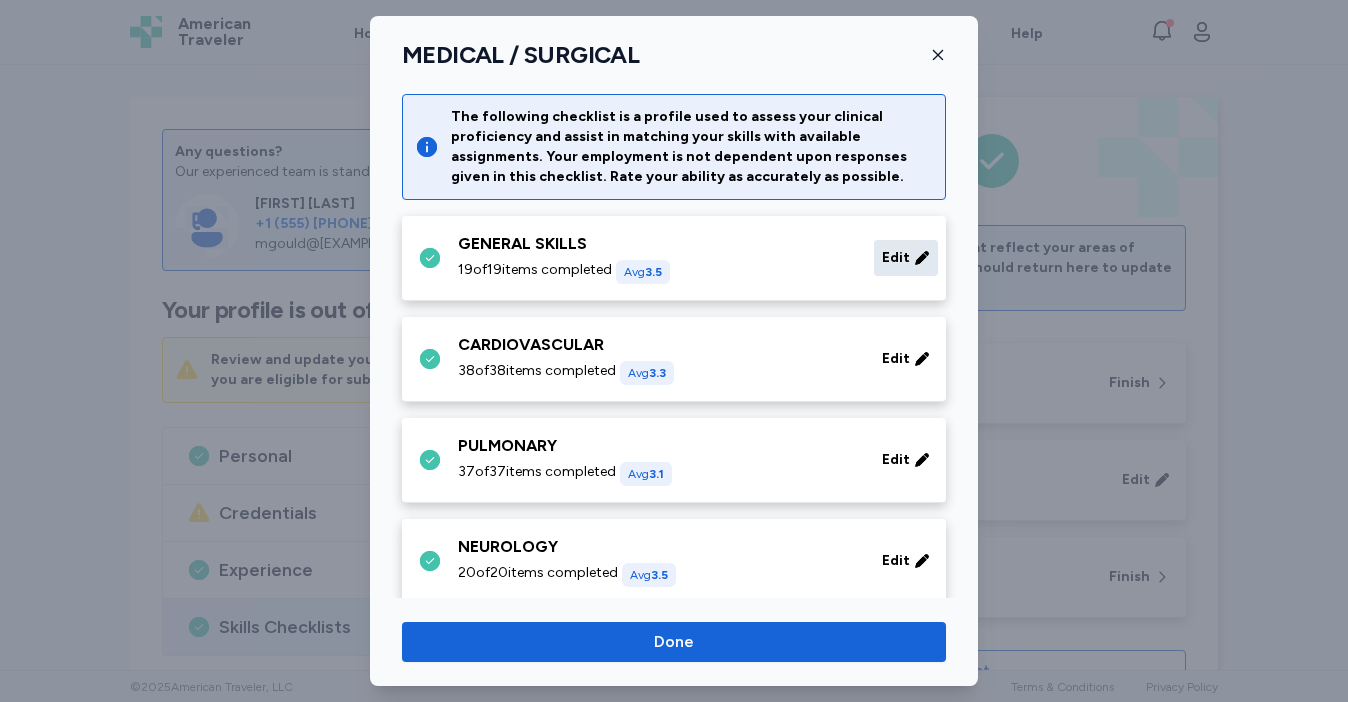 click 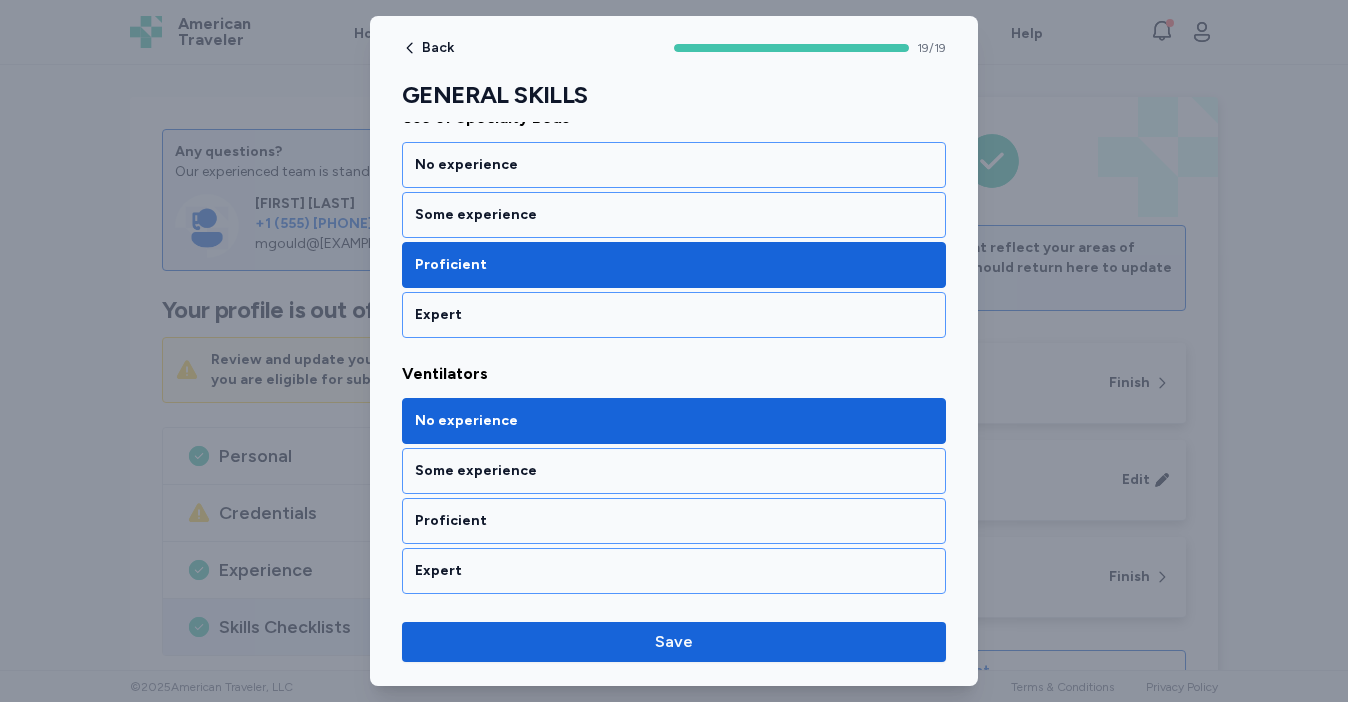 scroll, scrollTop: 4662, scrollLeft: 0, axis: vertical 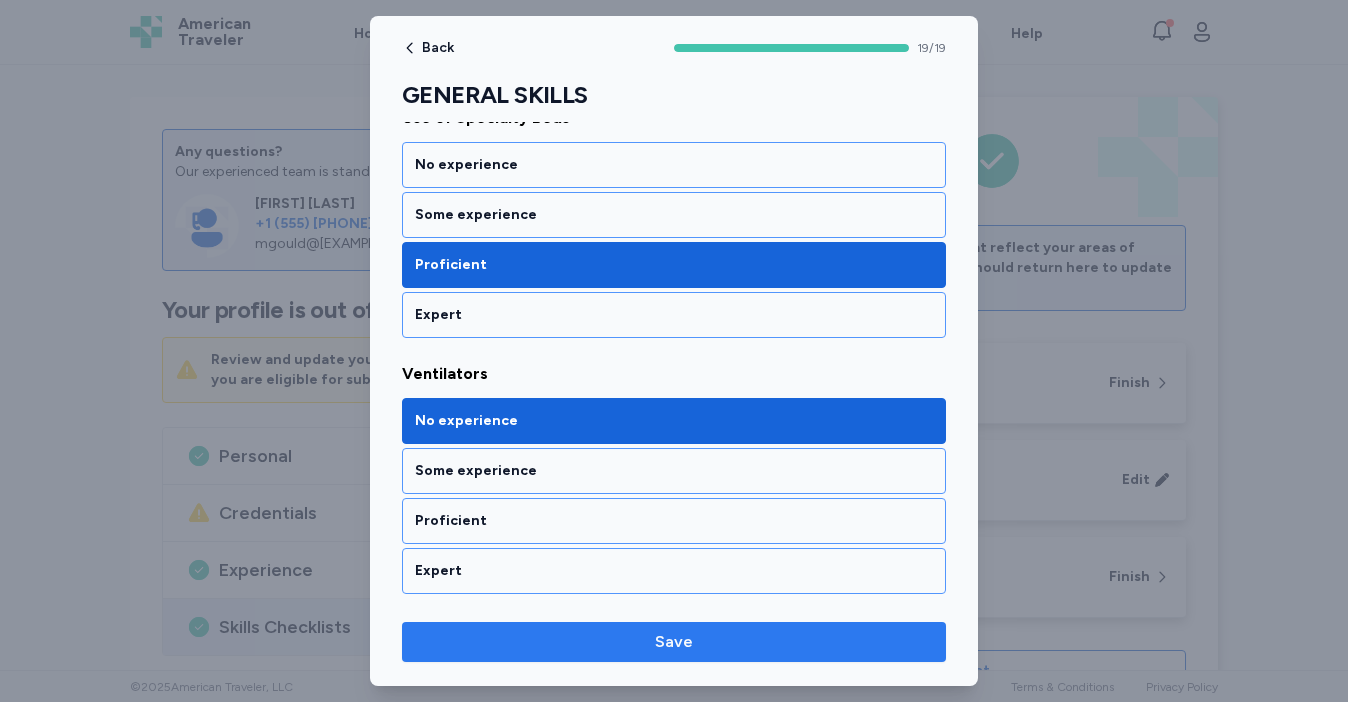 click on "Save" at bounding box center [674, 642] 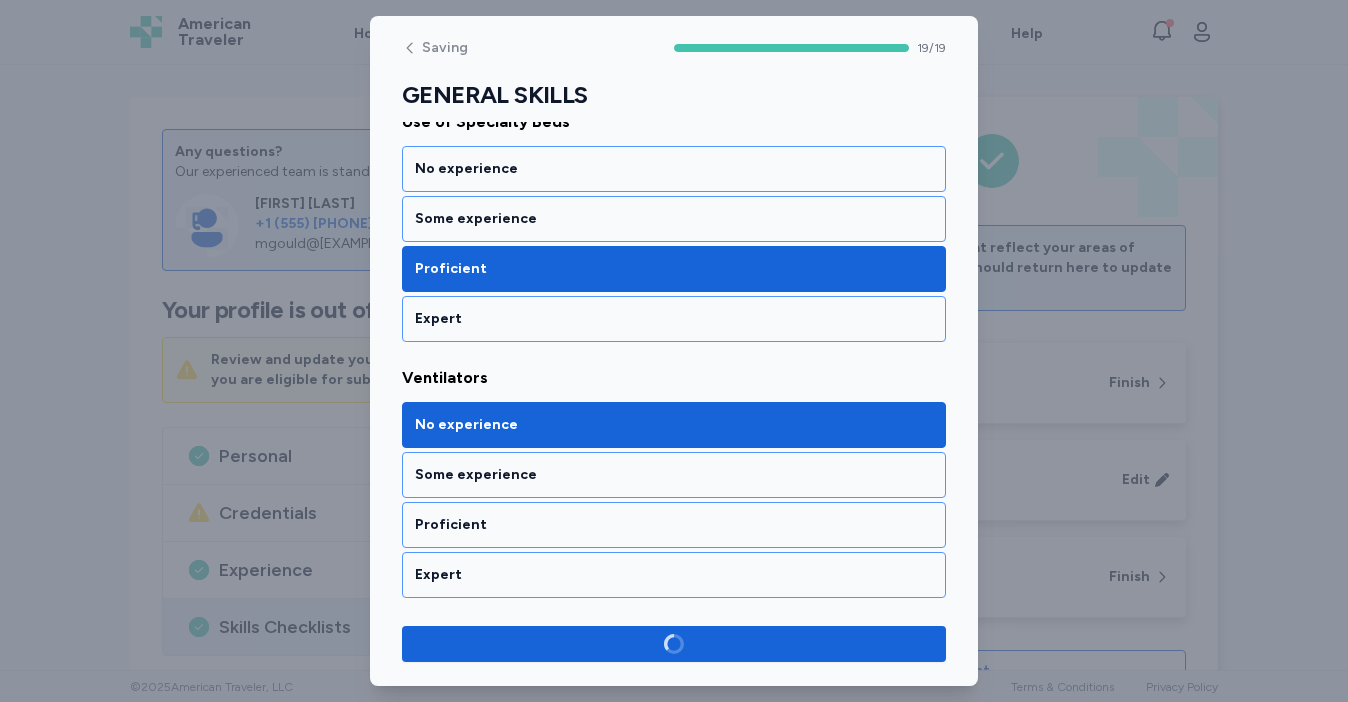scroll, scrollTop: 4658, scrollLeft: 0, axis: vertical 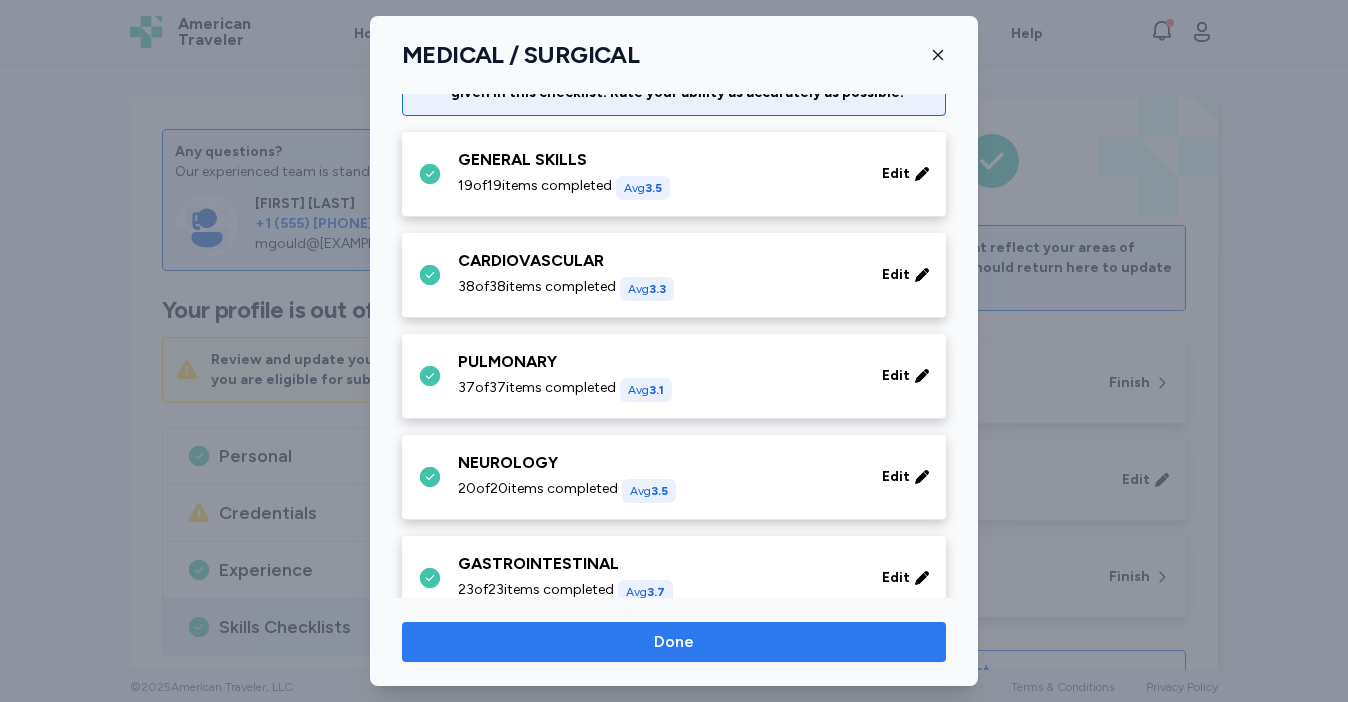 click on "Done" at bounding box center (674, 642) 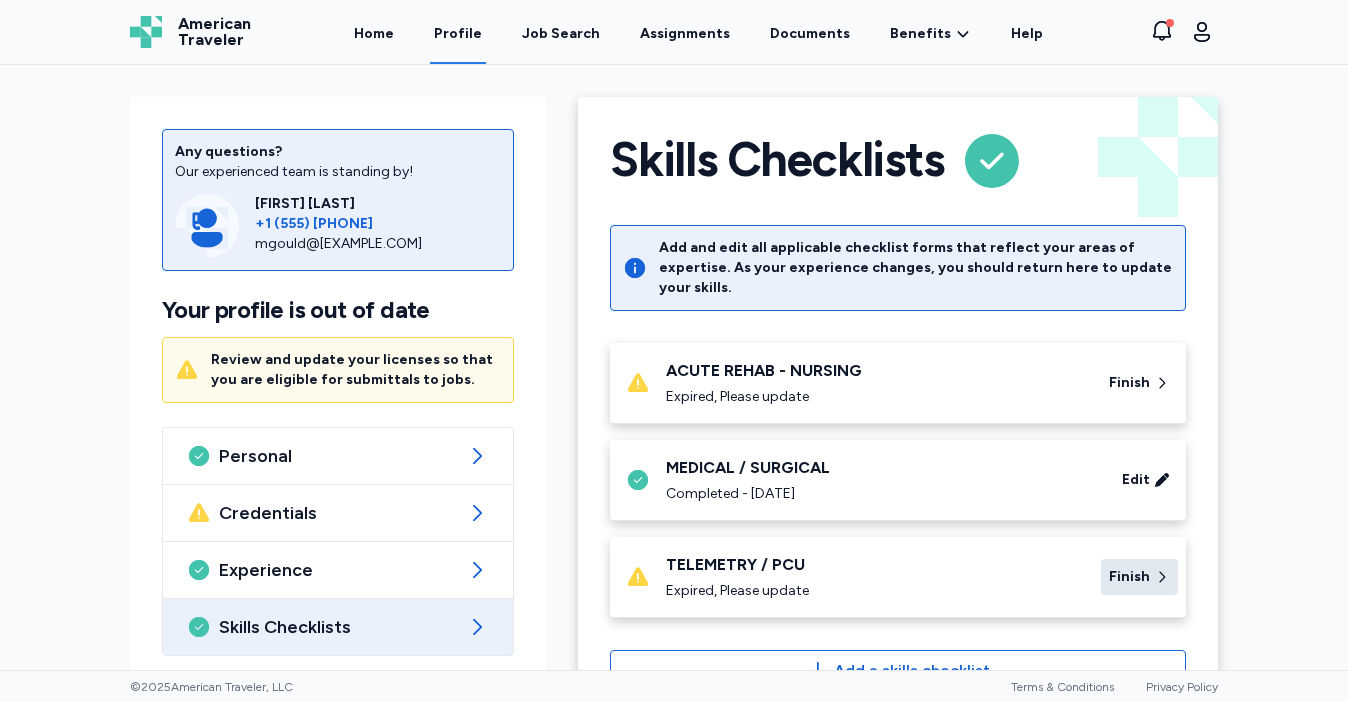 click on "Finish" at bounding box center [1129, 577] 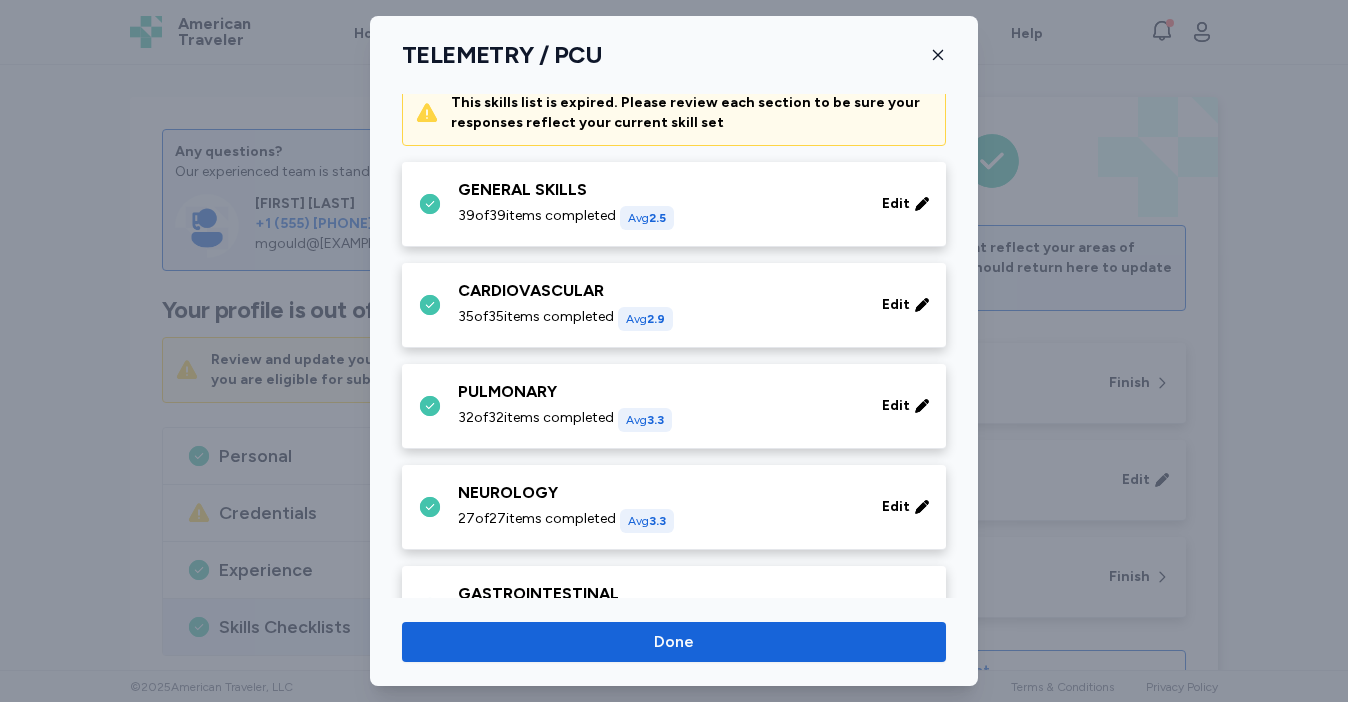 scroll, scrollTop: 0, scrollLeft: 0, axis: both 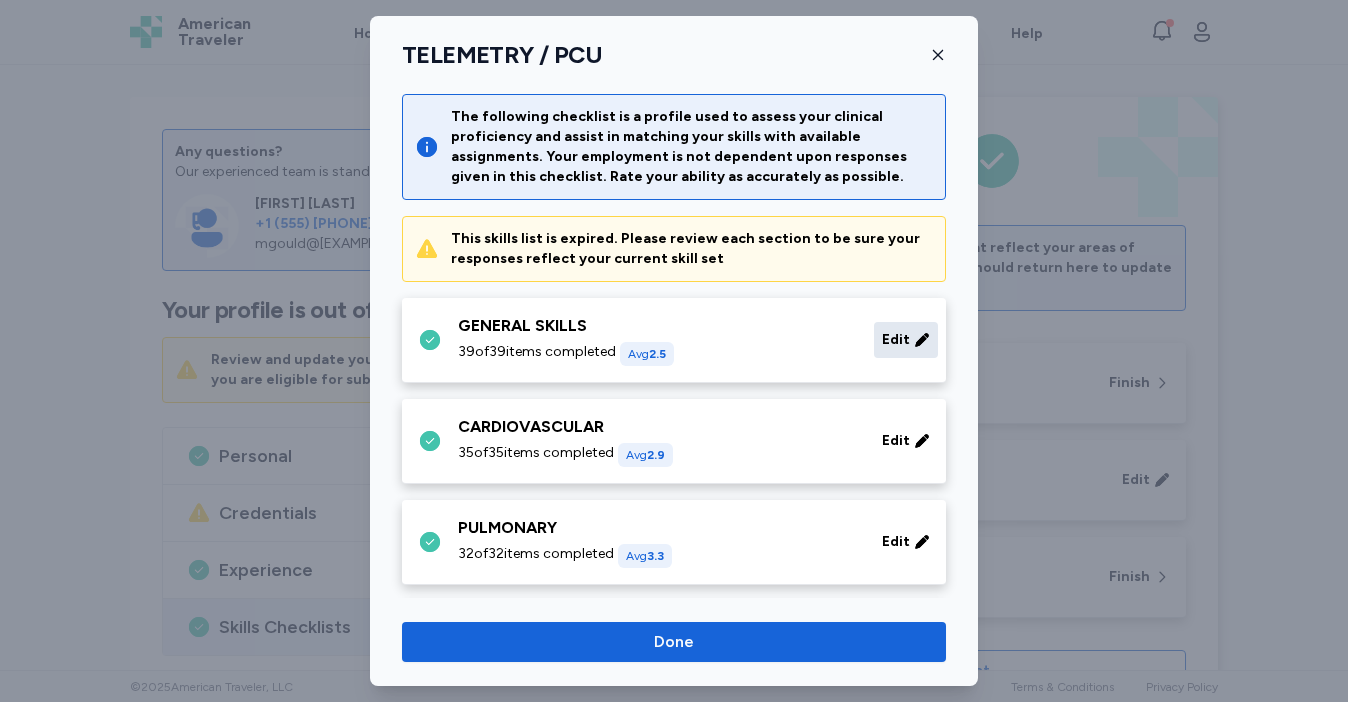 click on "Edit" at bounding box center [906, 340] 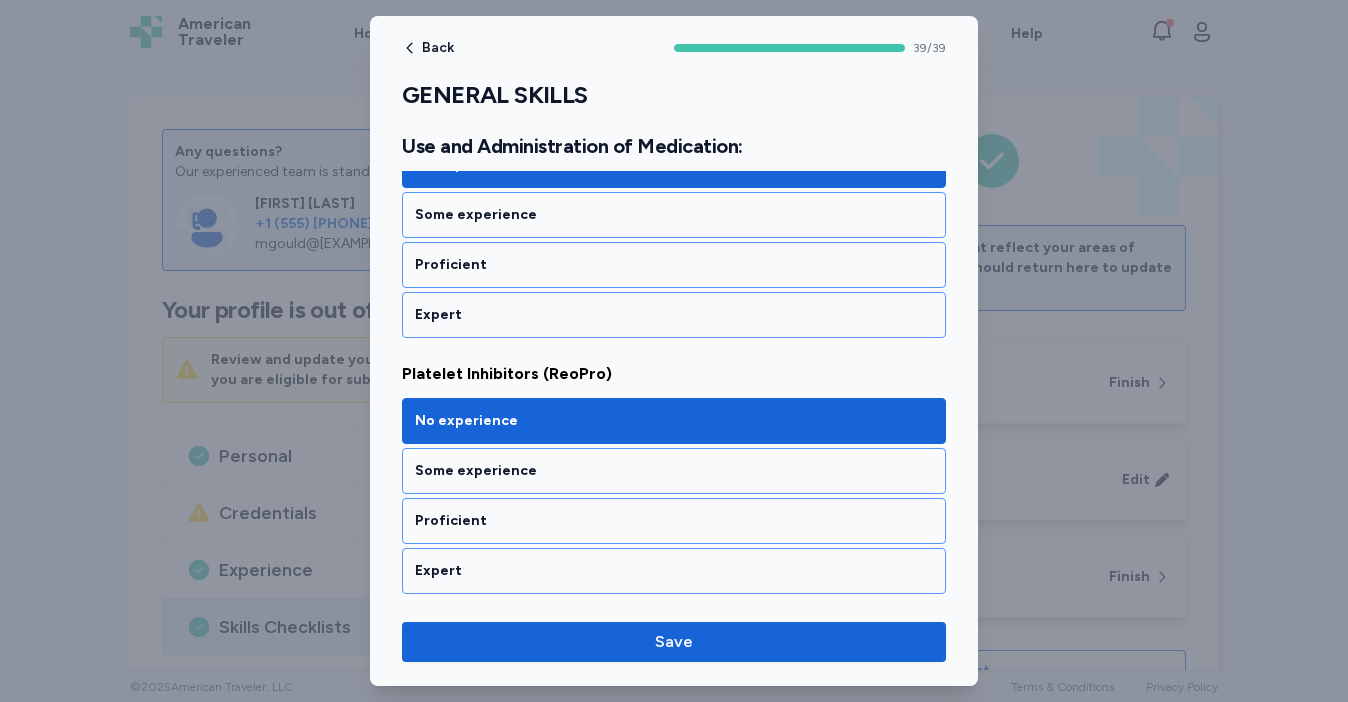 scroll, scrollTop: 9929, scrollLeft: 0, axis: vertical 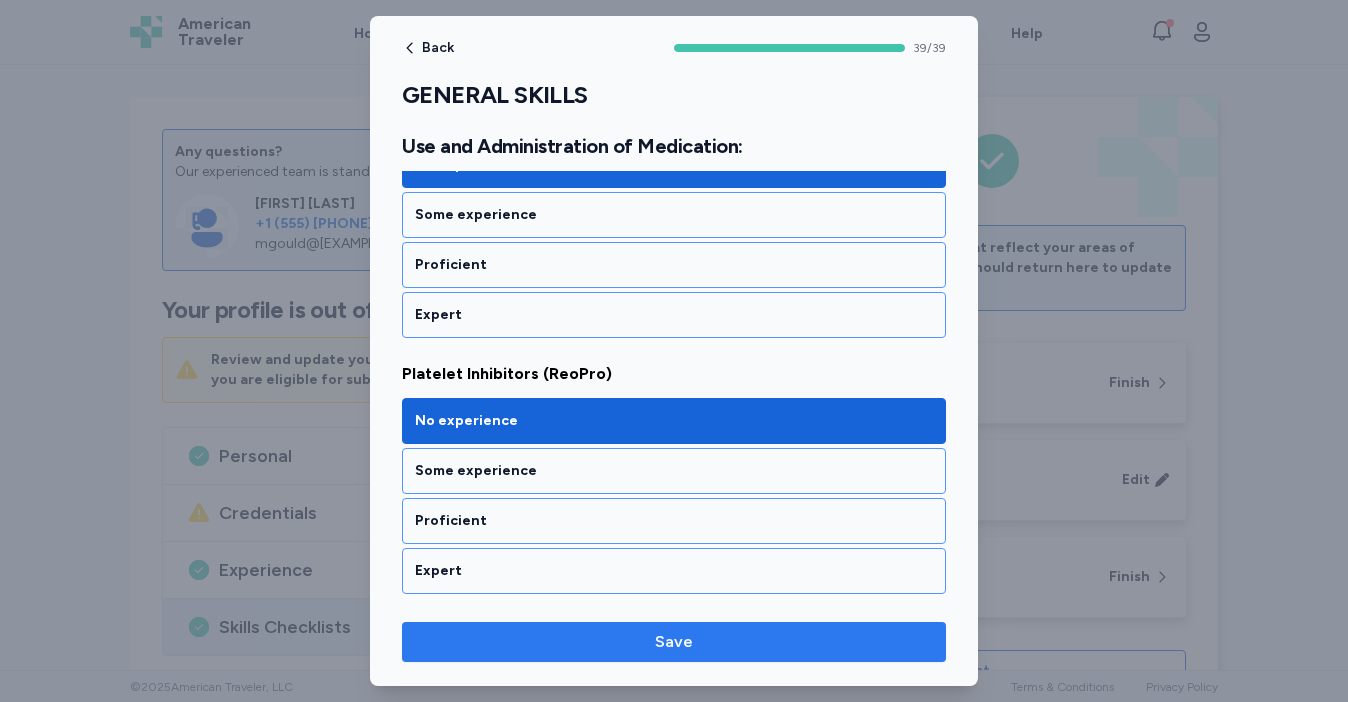 click on "Save" at bounding box center (674, 642) 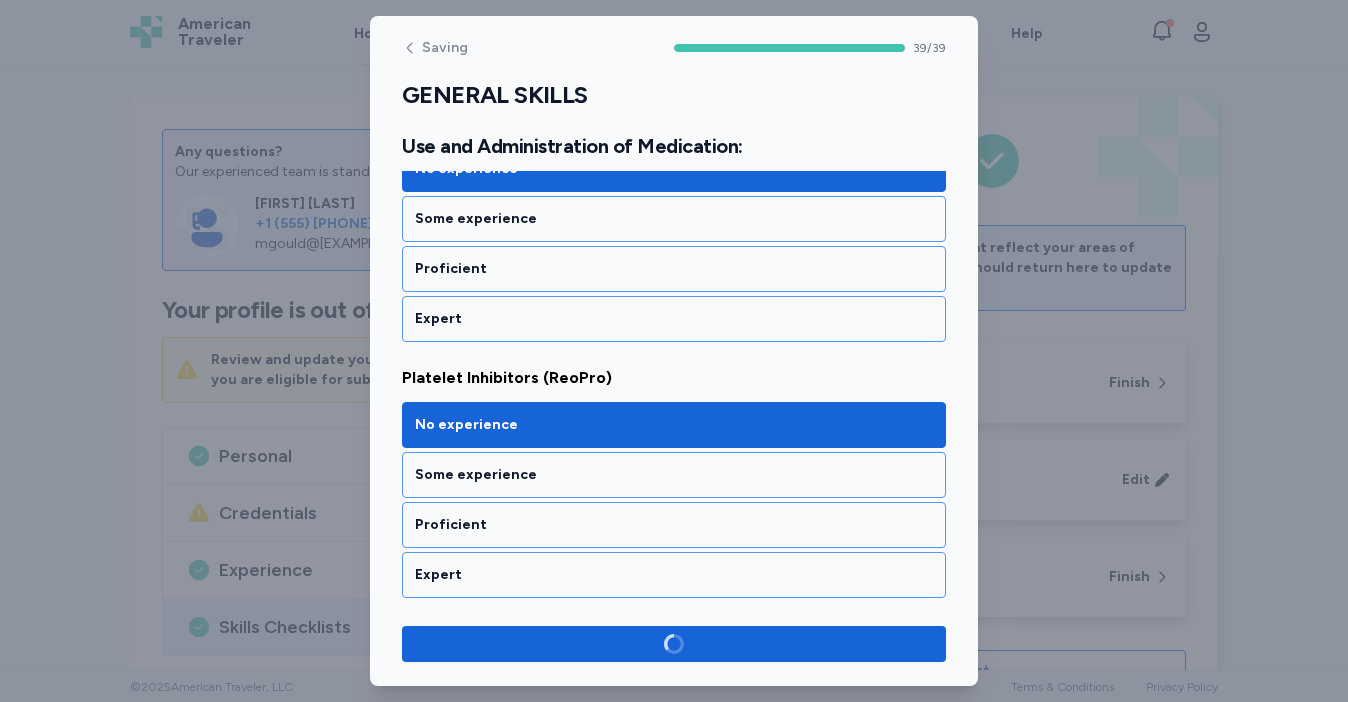 scroll, scrollTop: 9925, scrollLeft: 0, axis: vertical 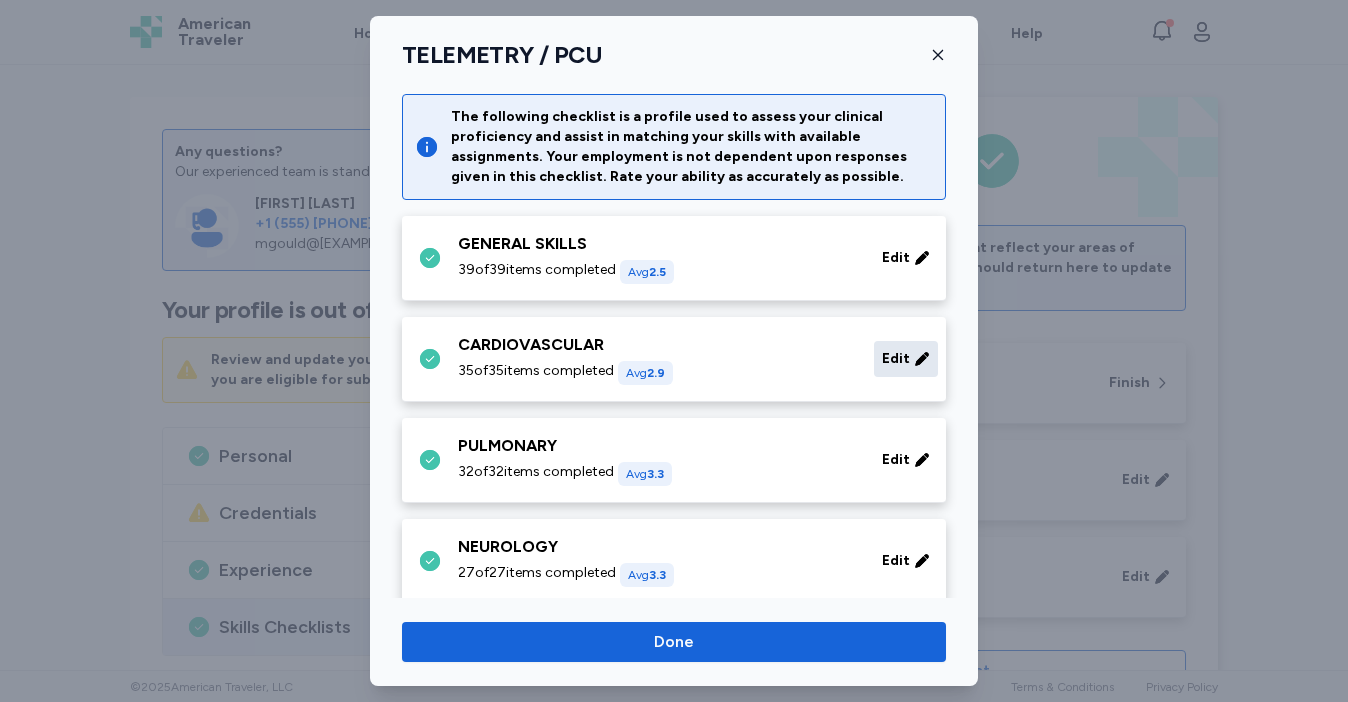 click on "Edit" at bounding box center (896, 359) 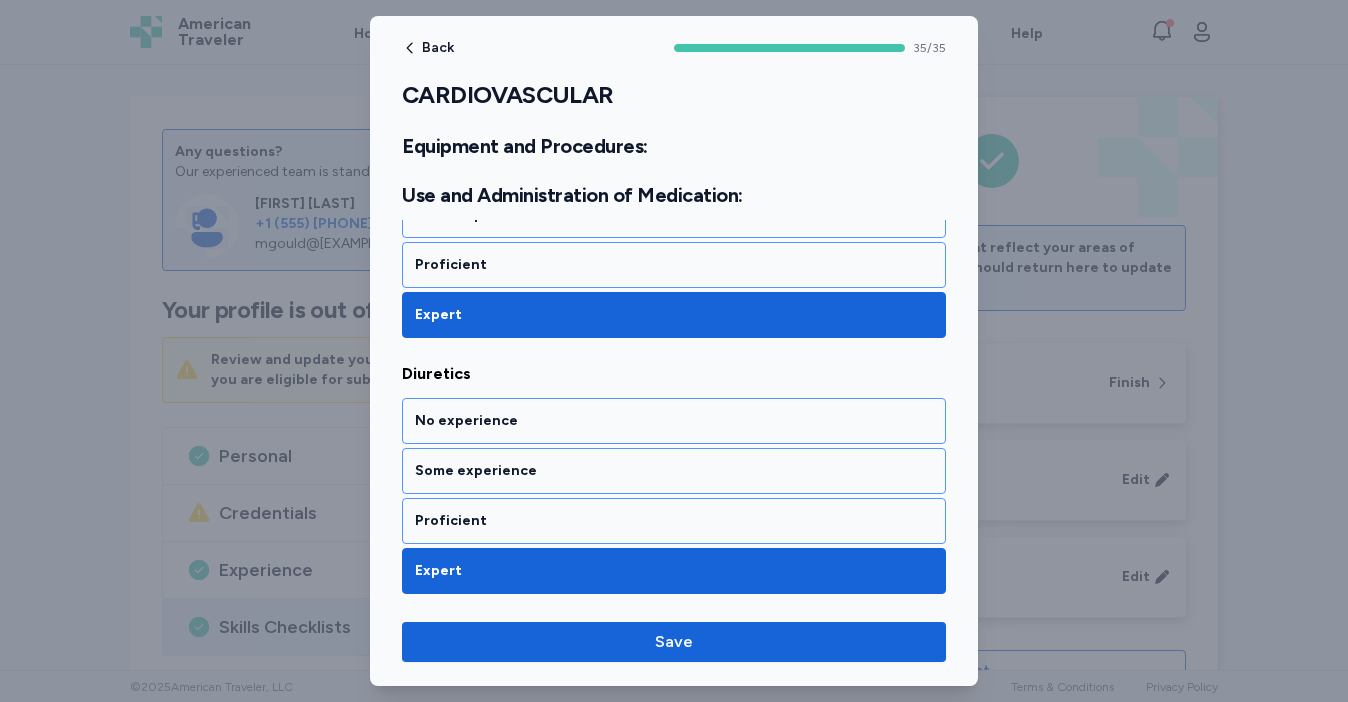 scroll, scrollTop: 9027, scrollLeft: 0, axis: vertical 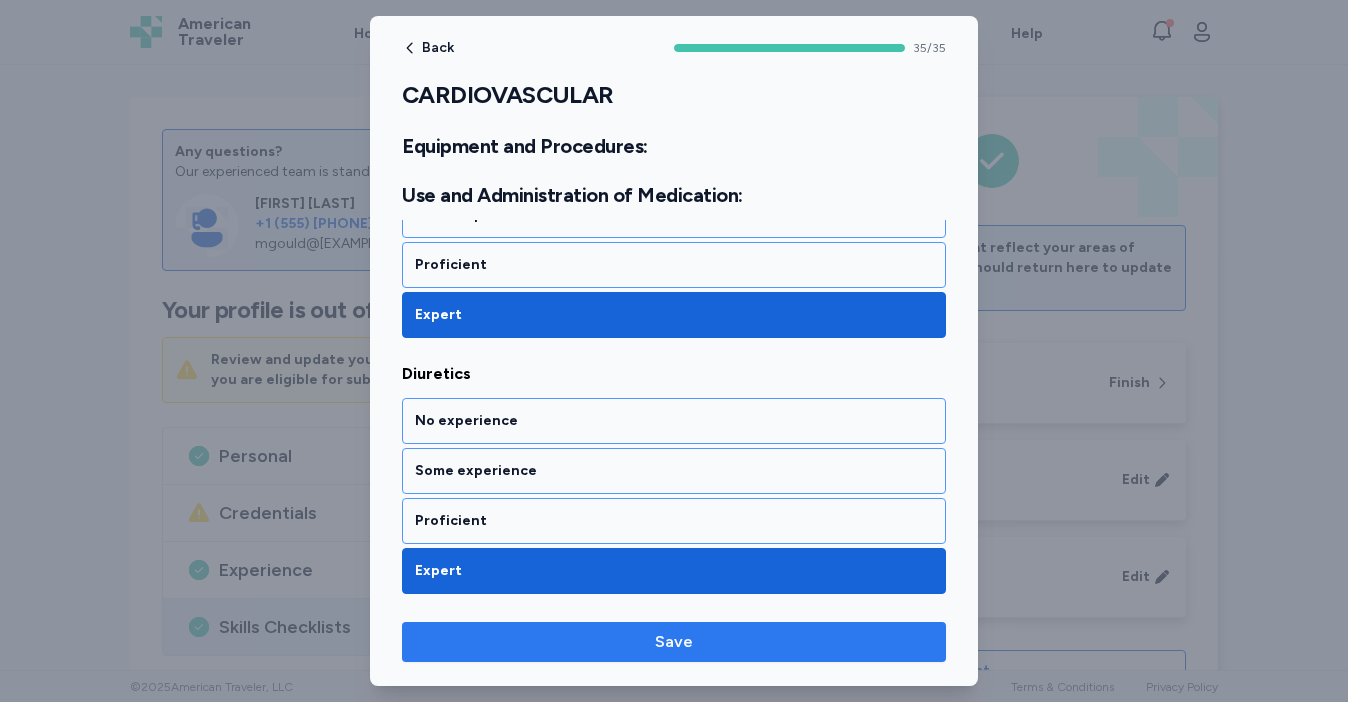 click on "Save" at bounding box center [674, 642] 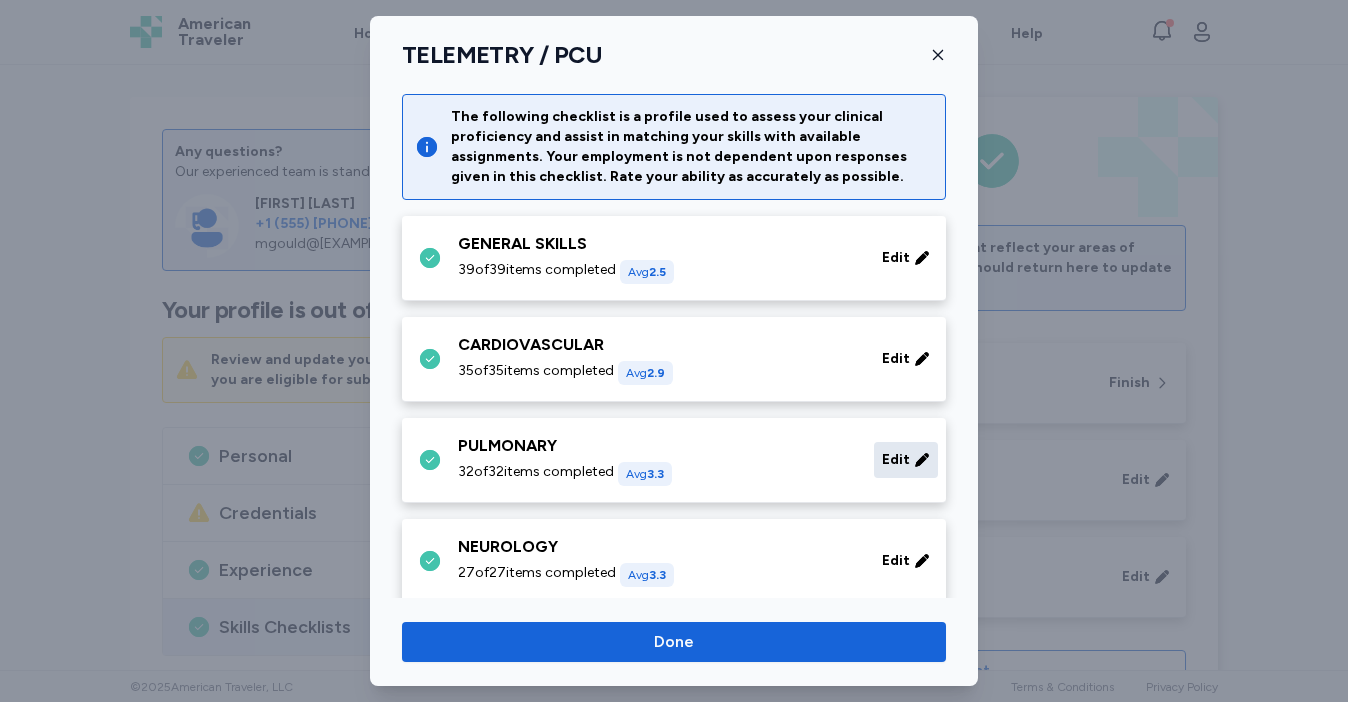 click on "Edit" at bounding box center (896, 460) 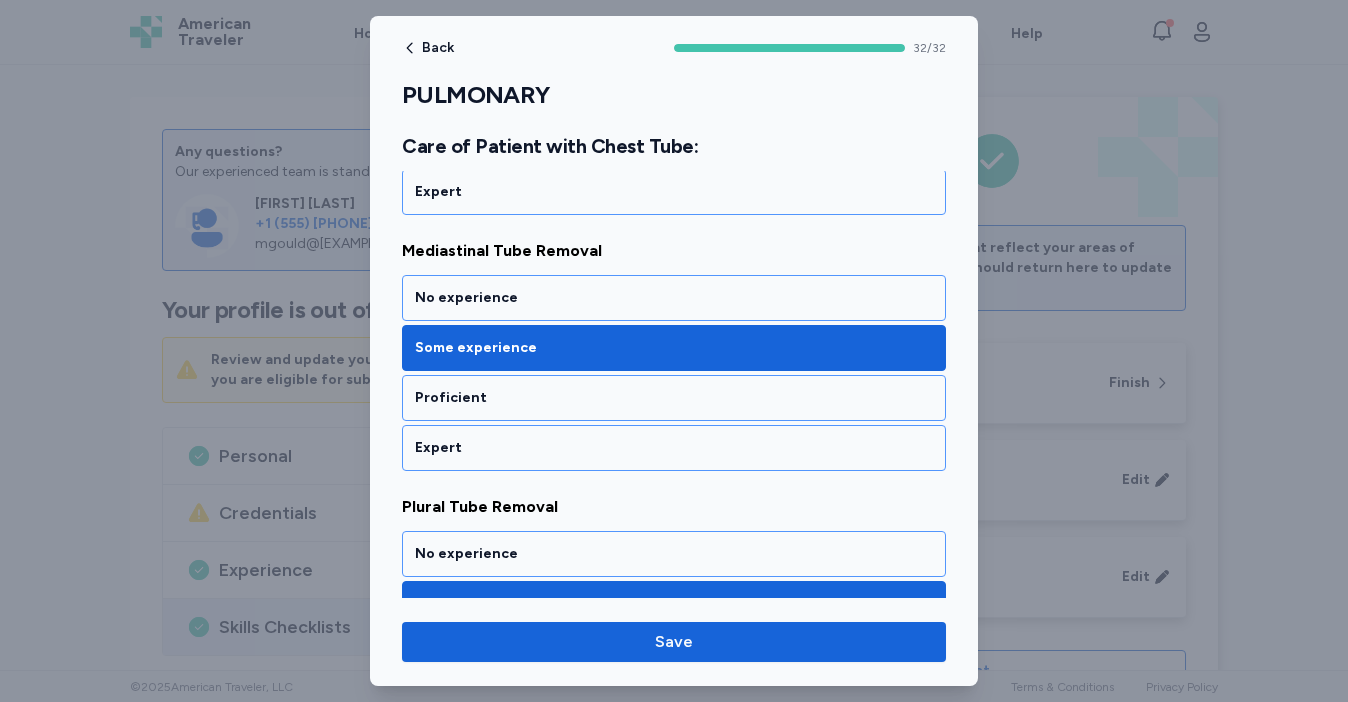 scroll, scrollTop: 1502, scrollLeft: 0, axis: vertical 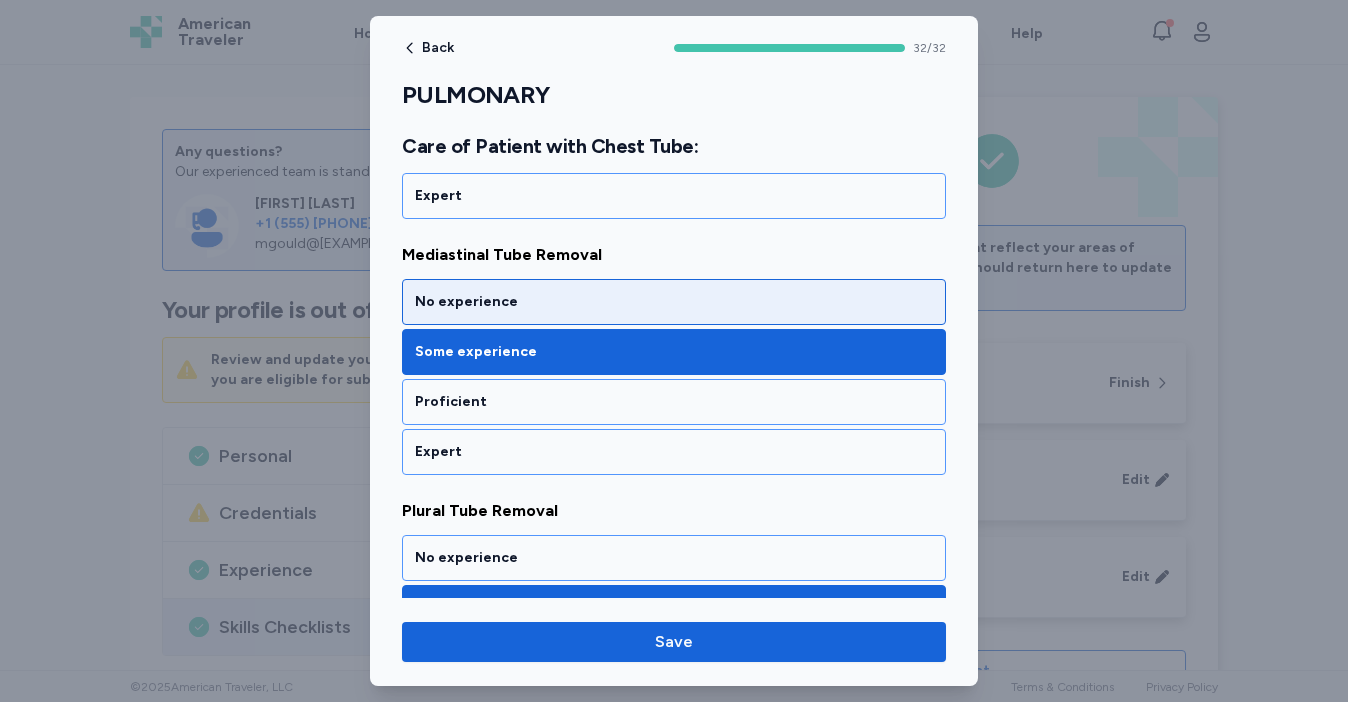 click on "No experience" at bounding box center [674, 302] 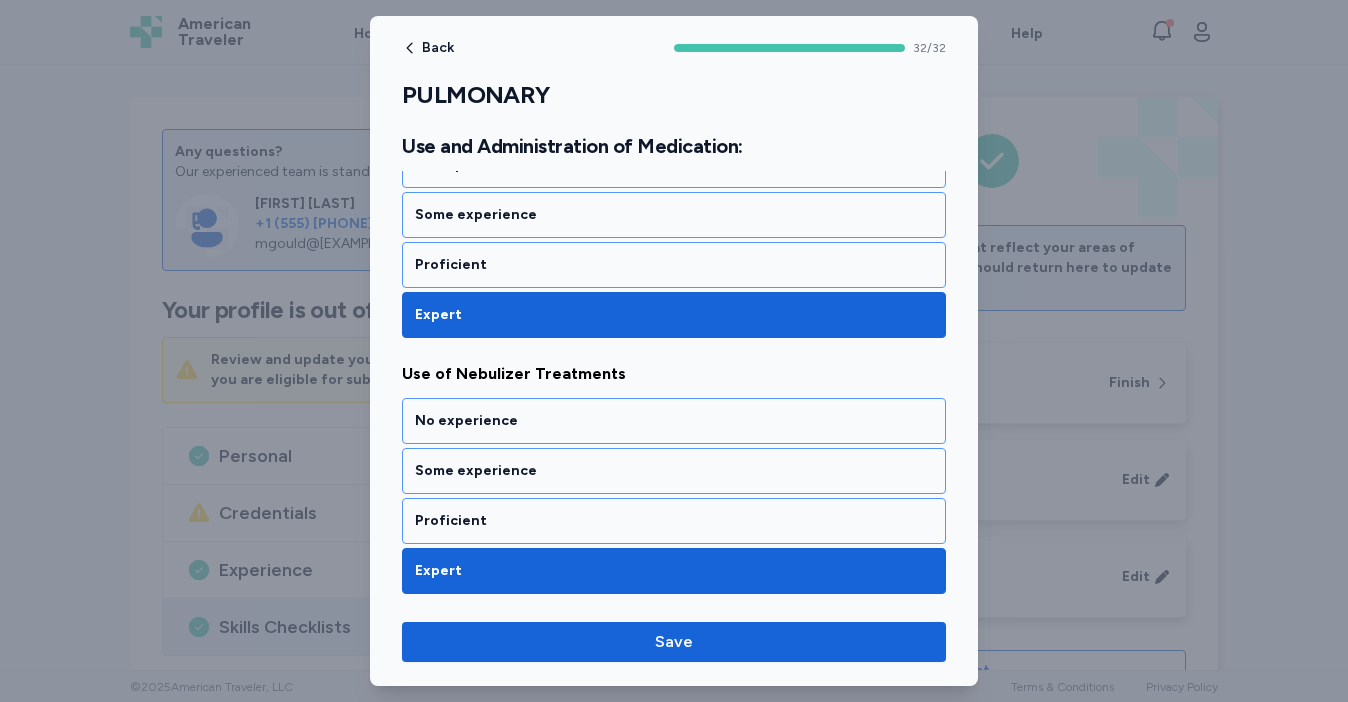 scroll, scrollTop: 8137, scrollLeft: 0, axis: vertical 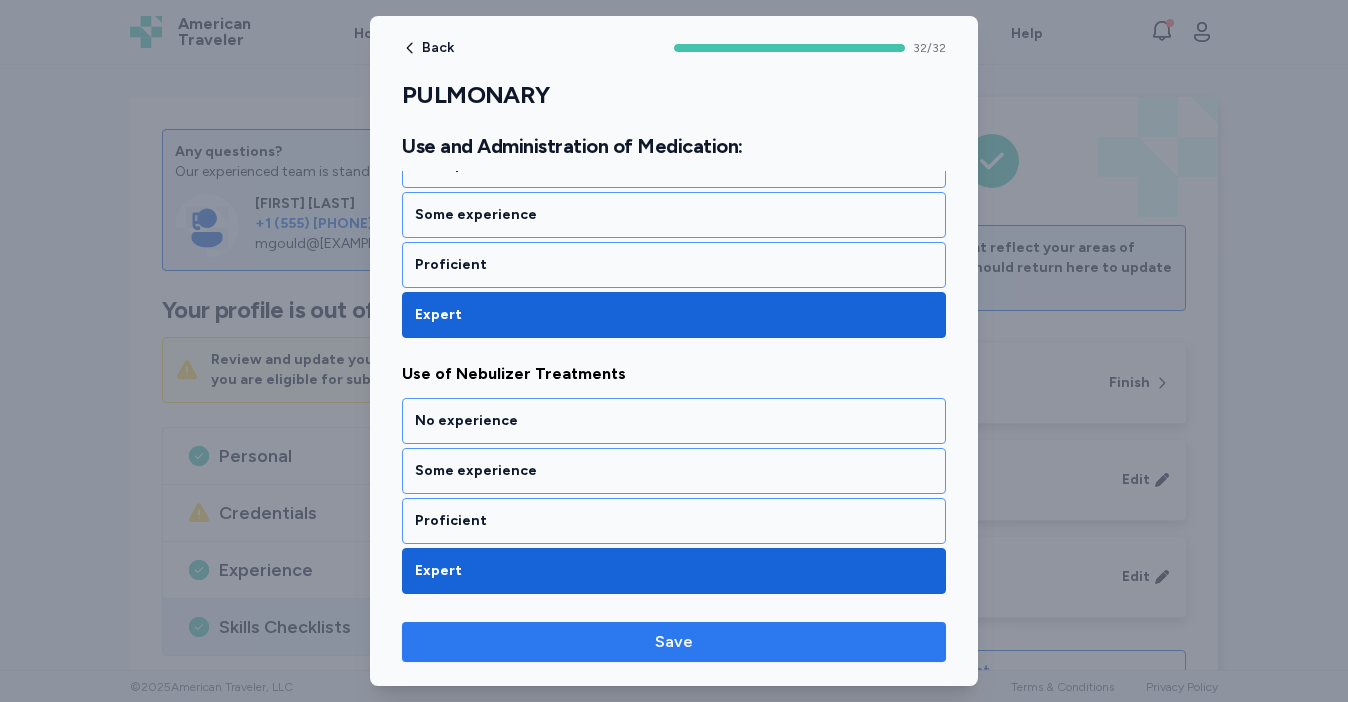 click on "Save" at bounding box center (674, 642) 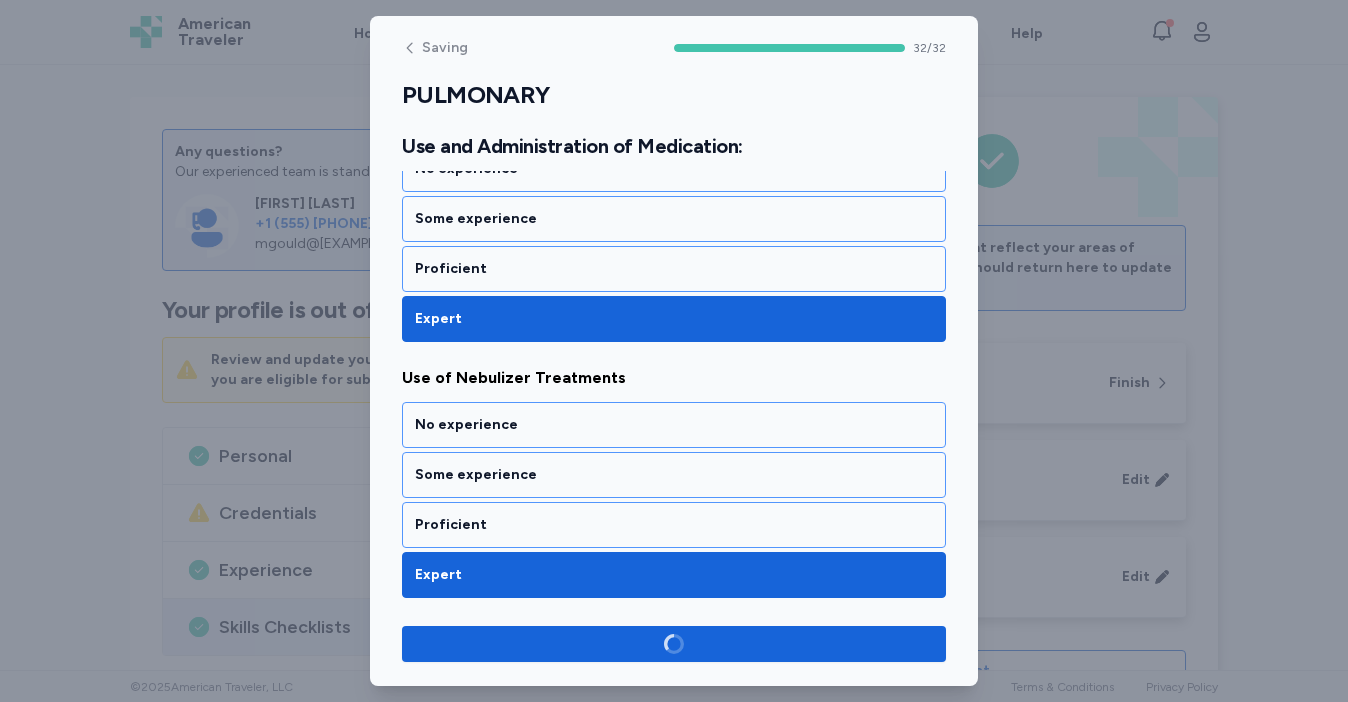scroll, scrollTop: 8133, scrollLeft: 0, axis: vertical 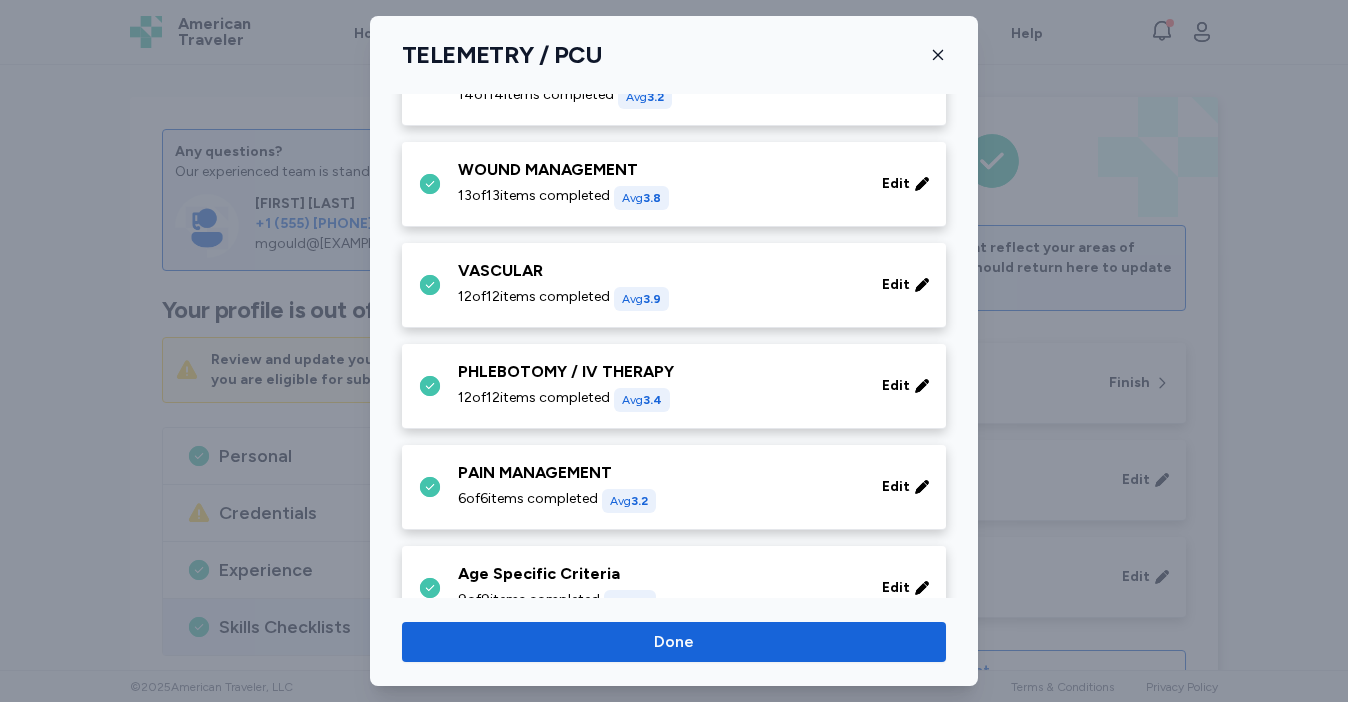 click on "12  of  12  items completed Avg  3.9" at bounding box center (658, 299) 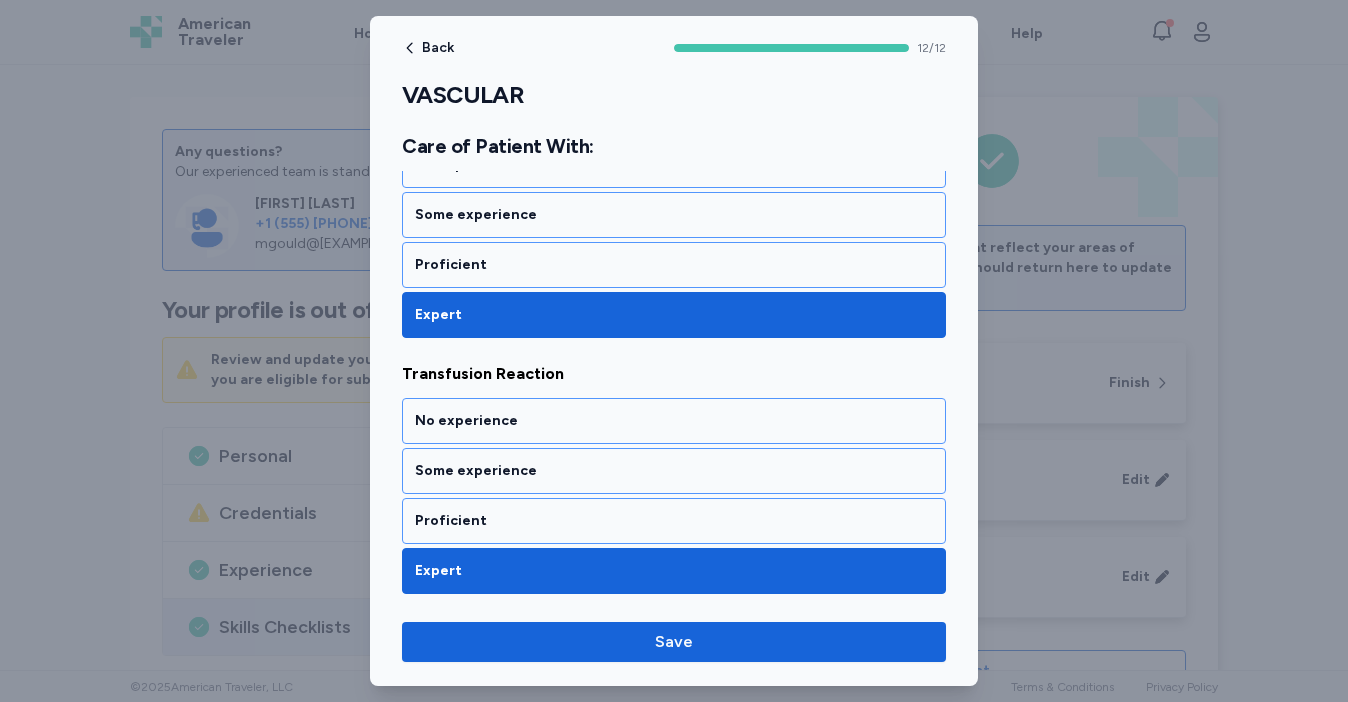 scroll, scrollTop: 2919, scrollLeft: 0, axis: vertical 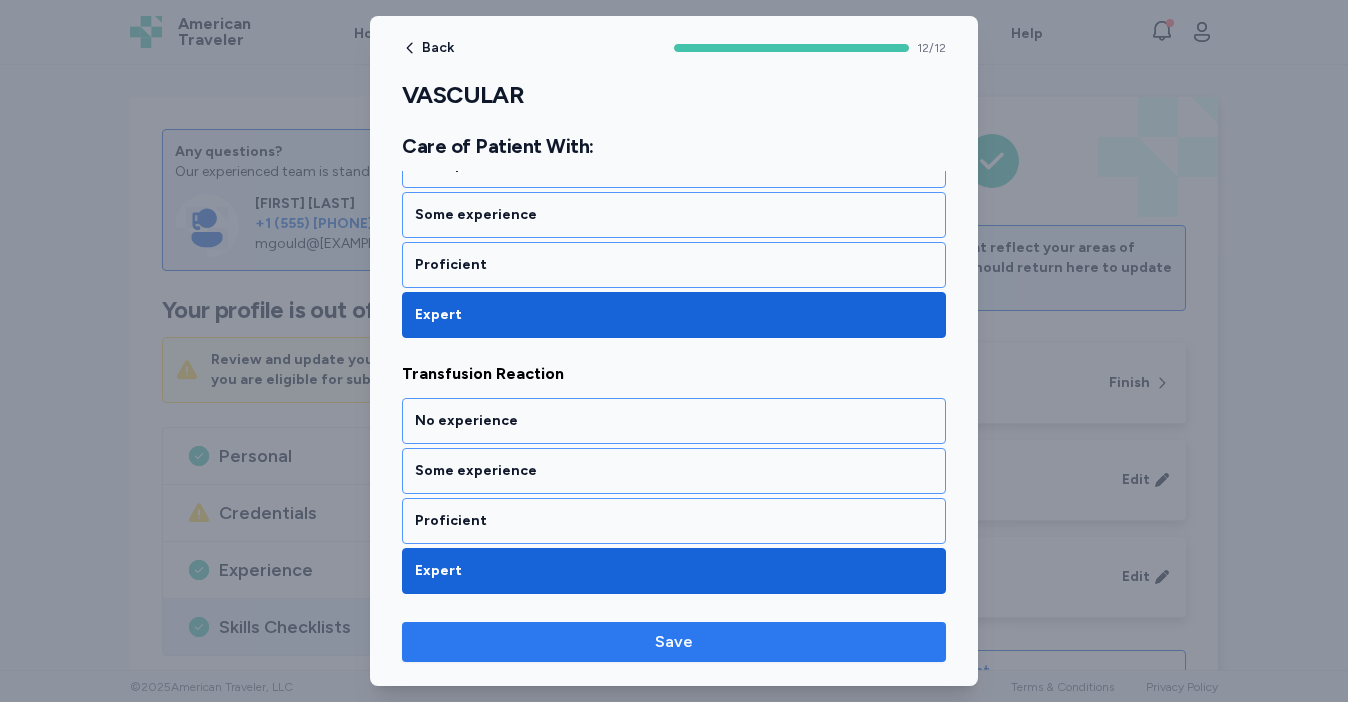 click on "Save" at bounding box center (674, 642) 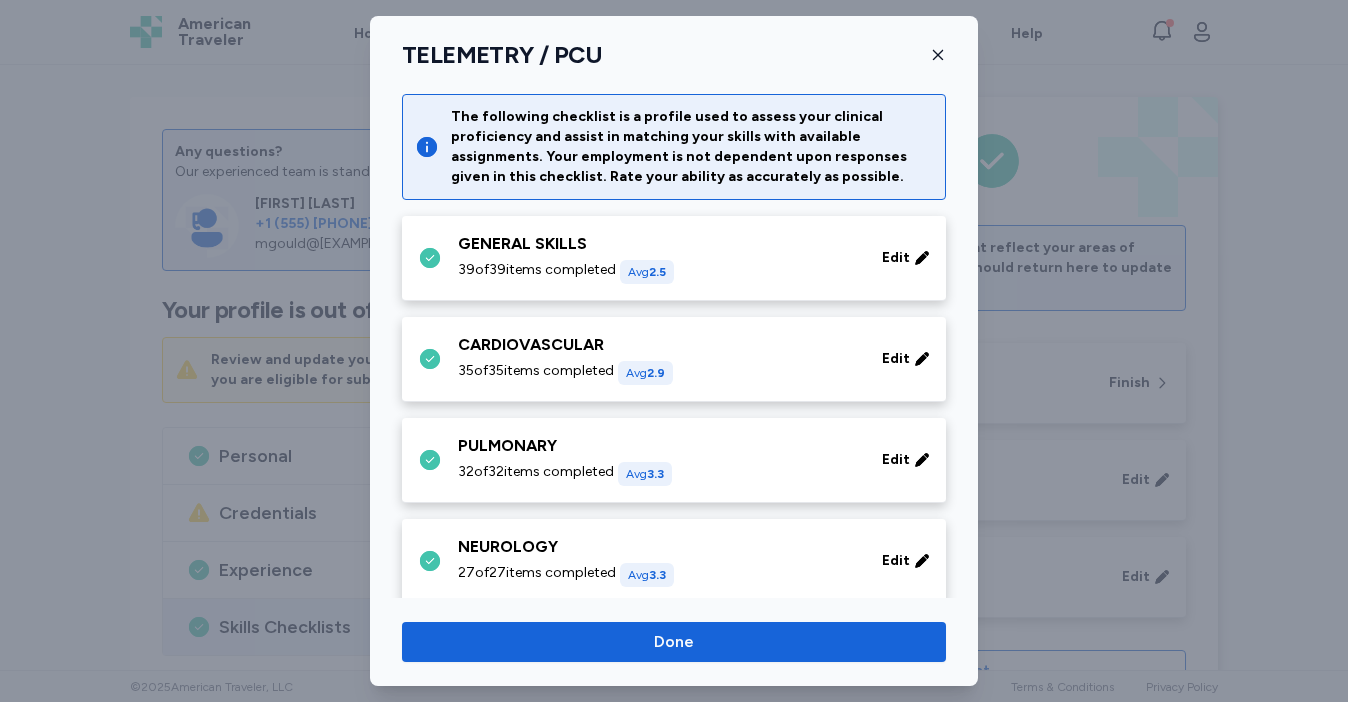scroll, scrollTop: 882, scrollLeft: 0, axis: vertical 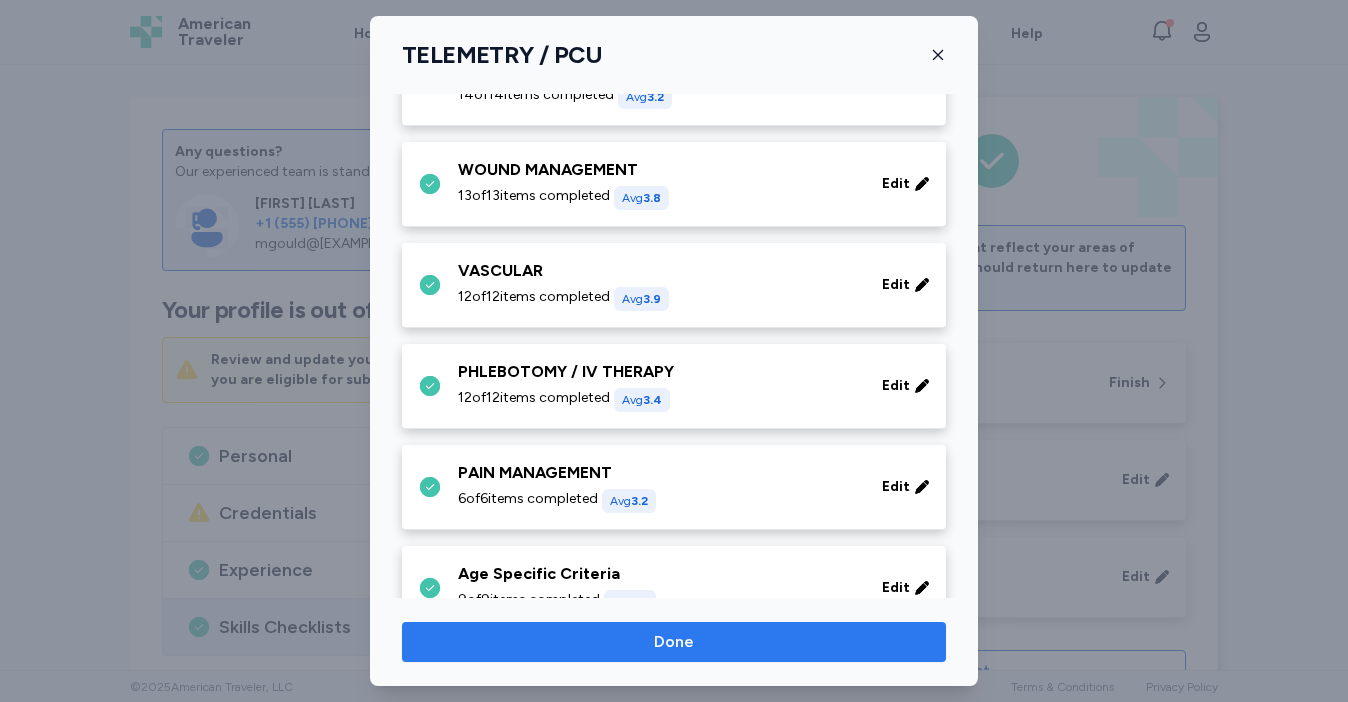 click on "Done" at bounding box center (674, 642) 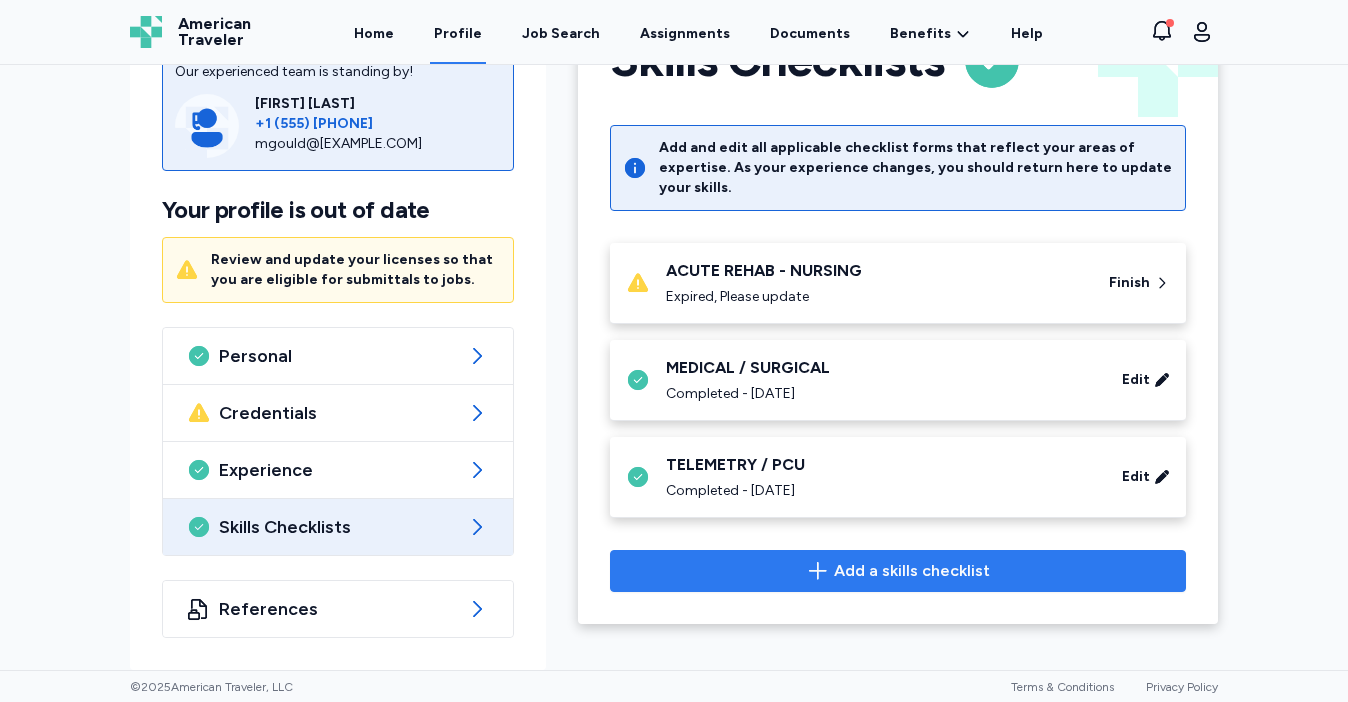scroll, scrollTop: 100, scrollLeft: 0, axis: vertical 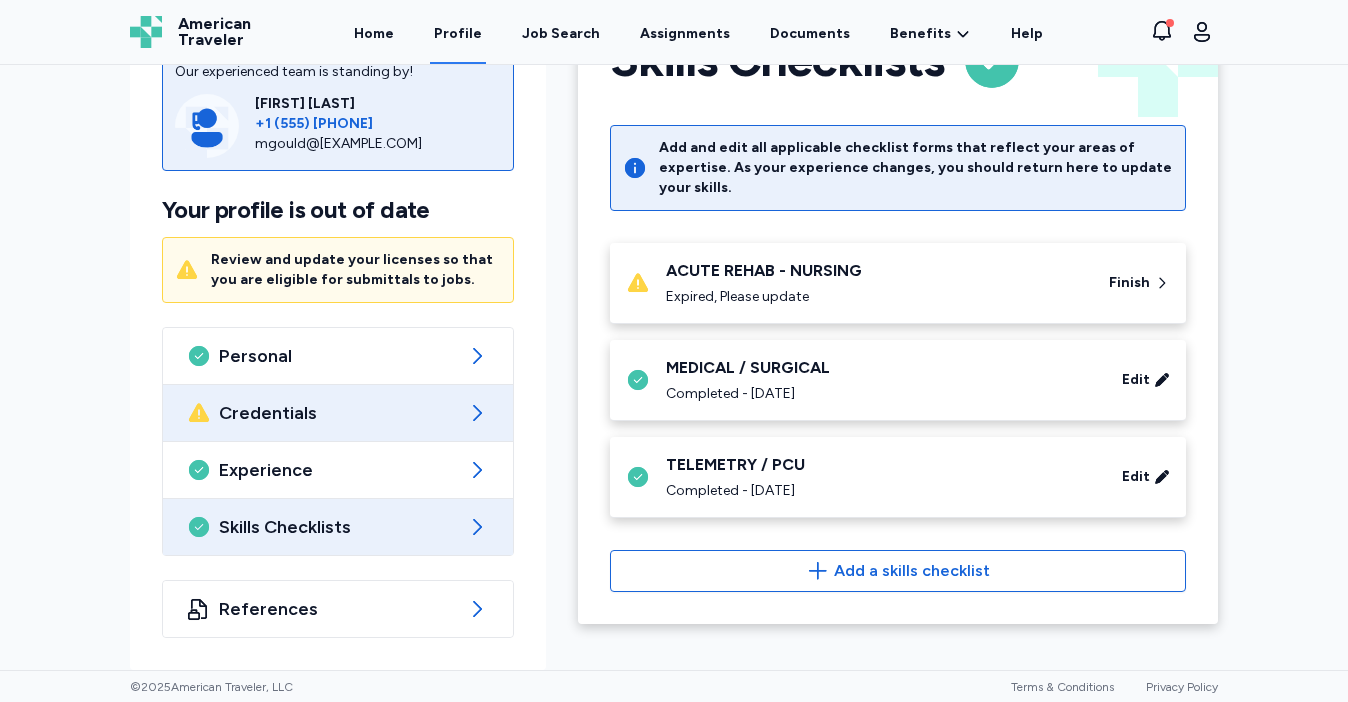 click on "Credentials" at bounding box center [338, 413] 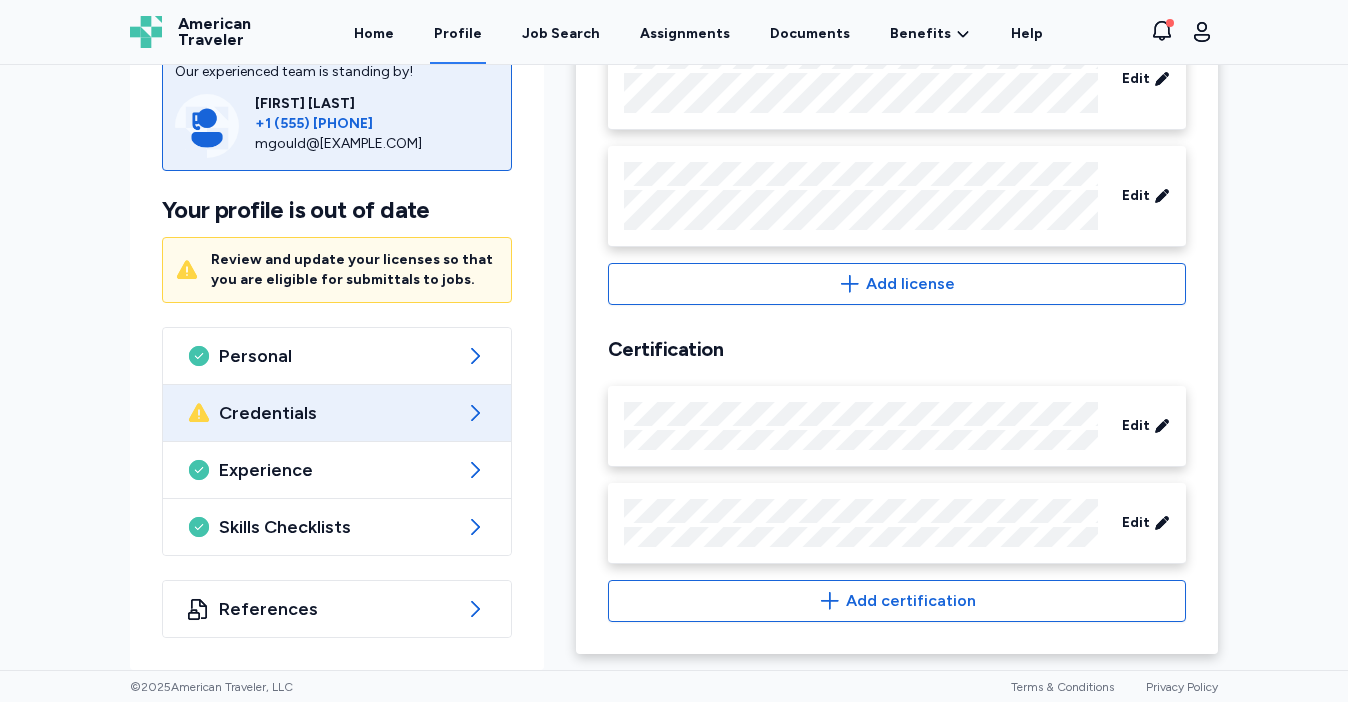 scroll, scrollTop: 907, scrollLeft: 0, axis: vertical 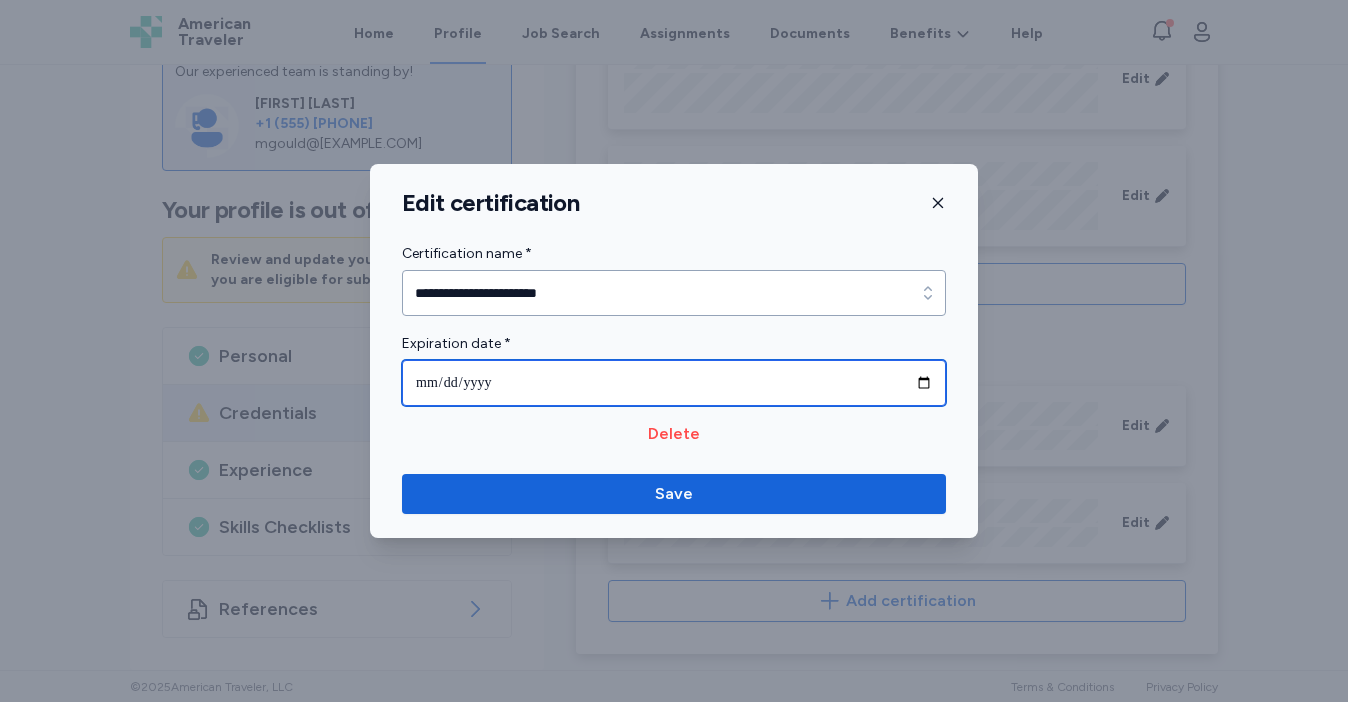 click on "**********" at bounding box center (674, 383) 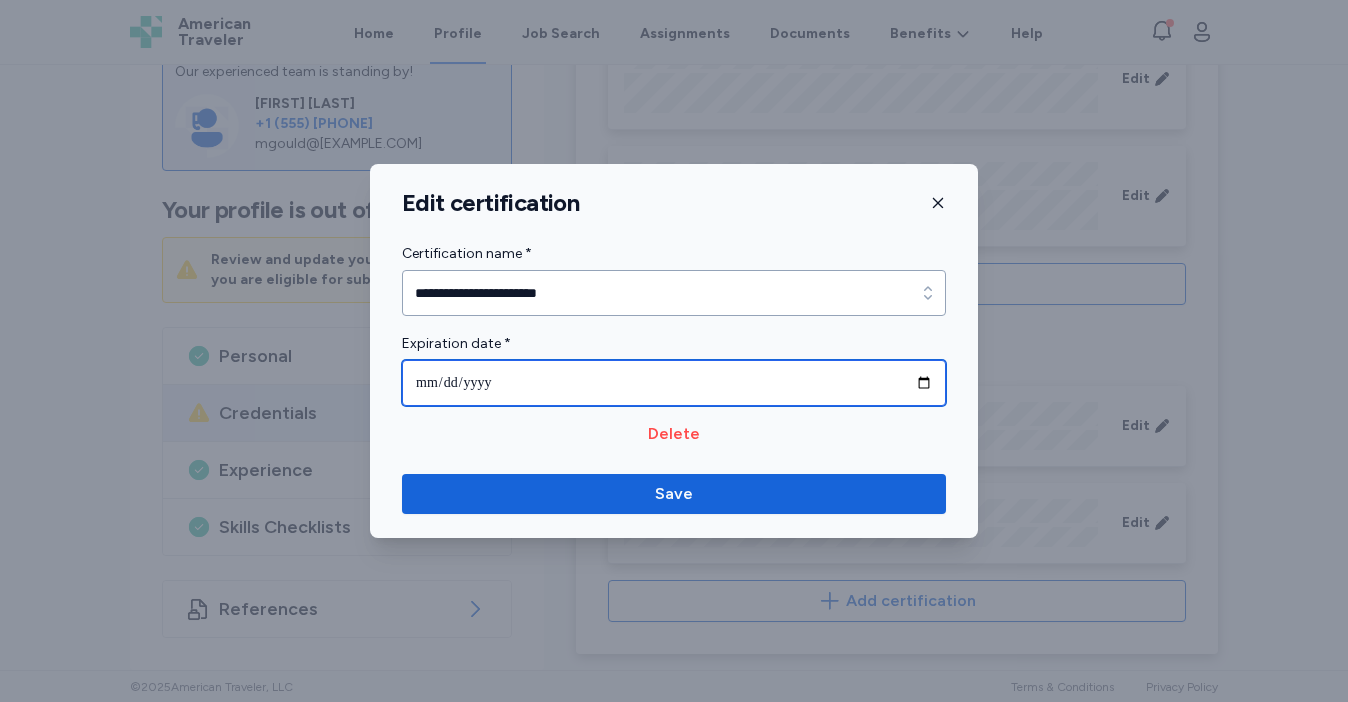 click on "**********" at bounding box center [674, 383] 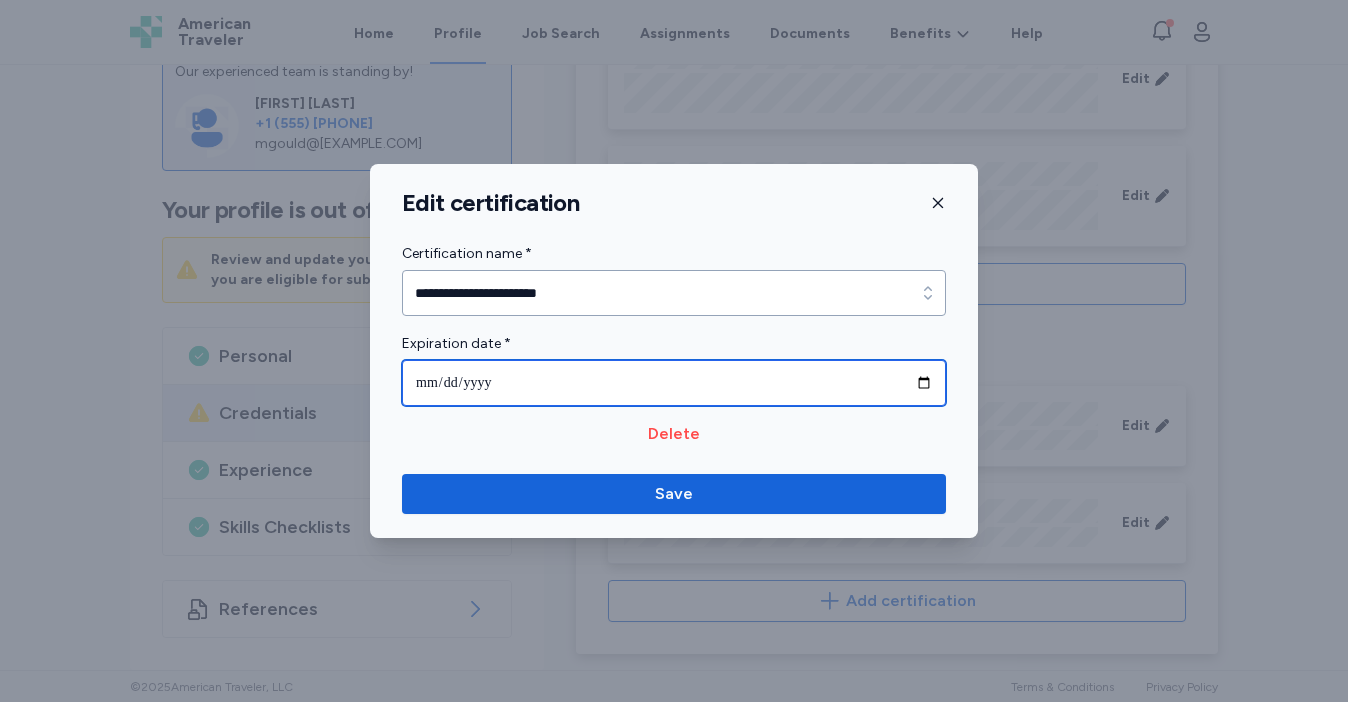 type on "**********" 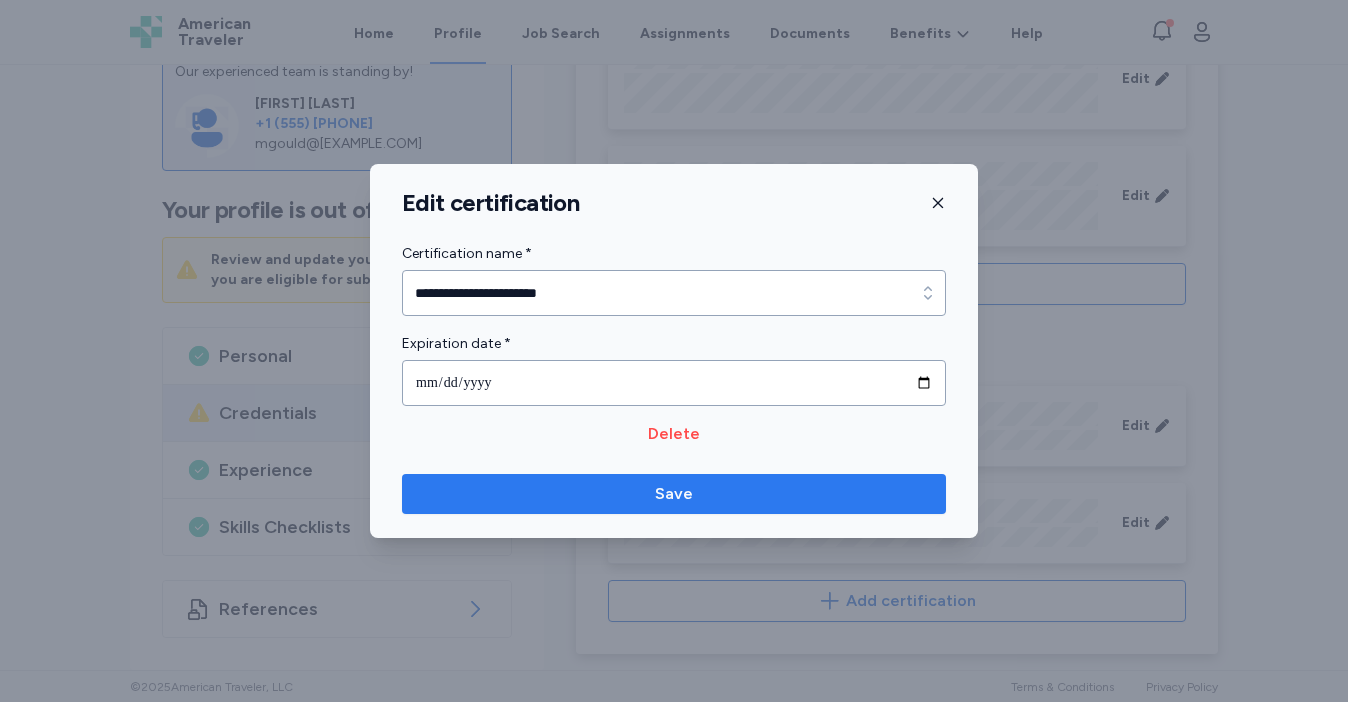 type on "**********" 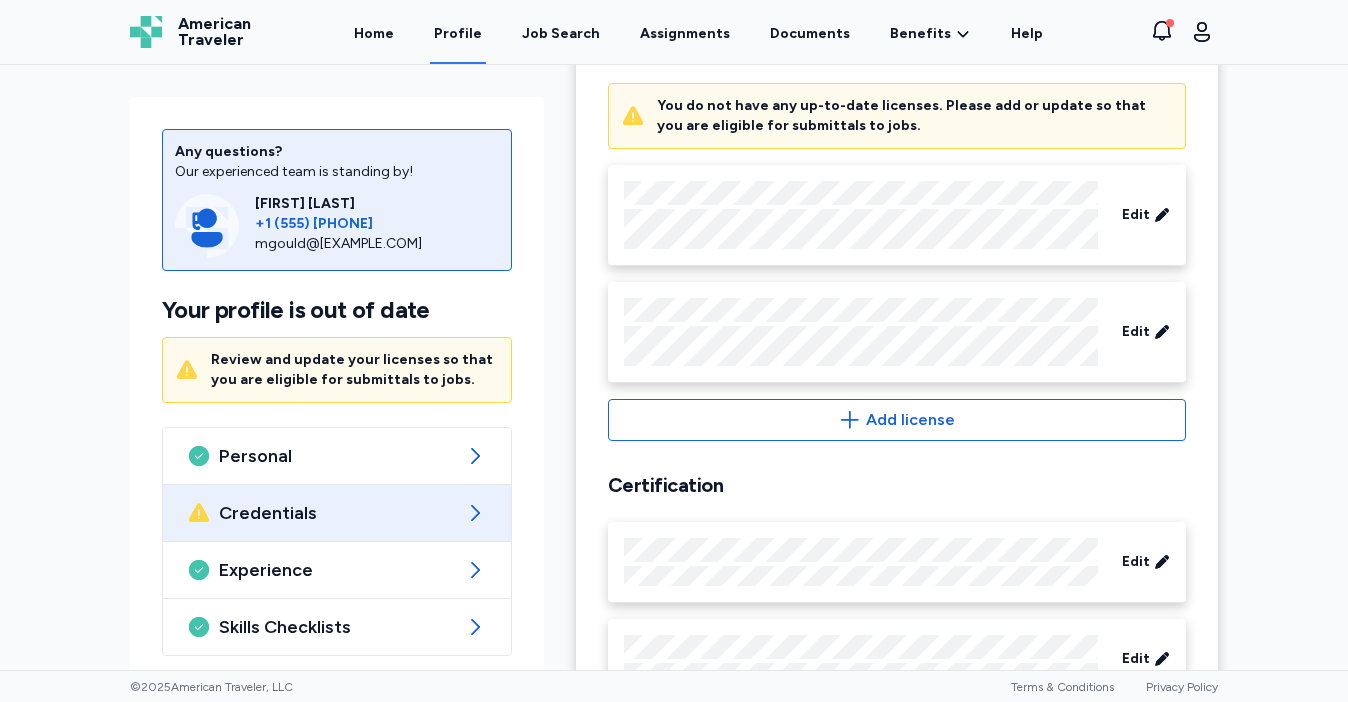 scroll, scrollTop: 760, scrollLeft: 0, axis: vertical 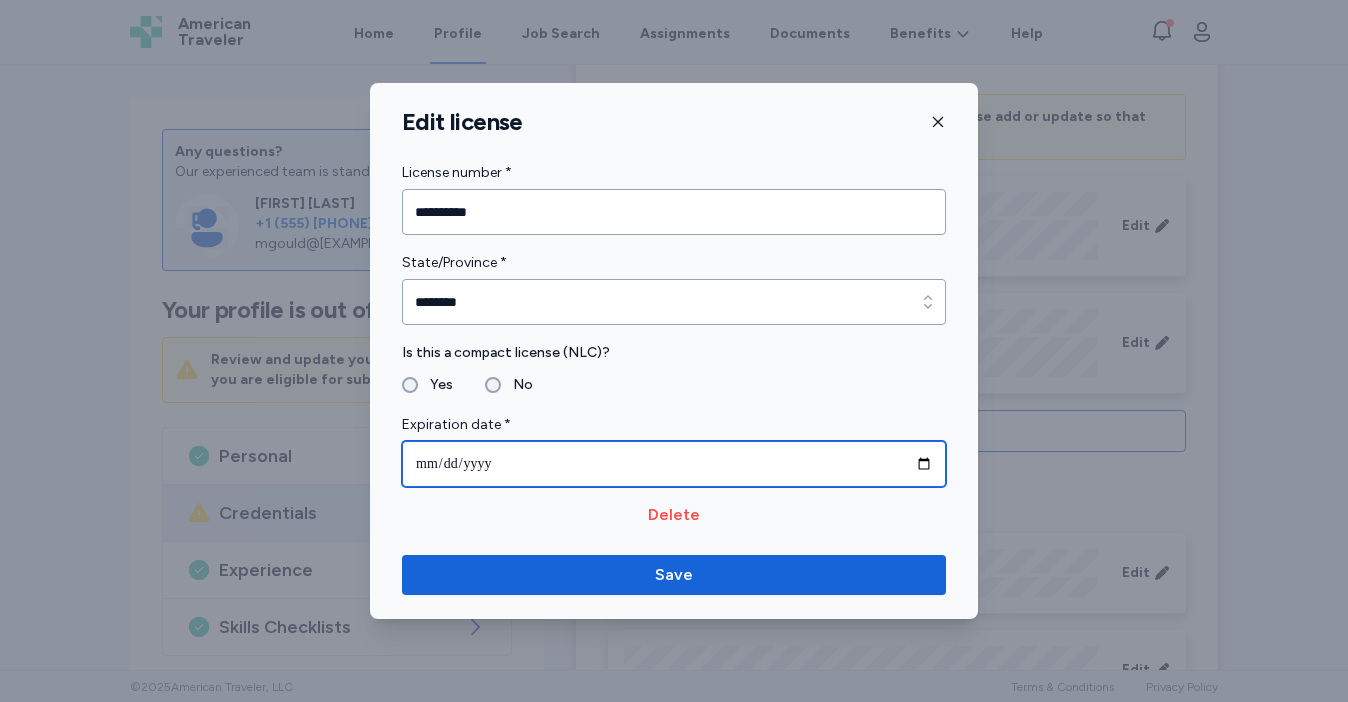 click on "**********" at bounding box center [674, 464] 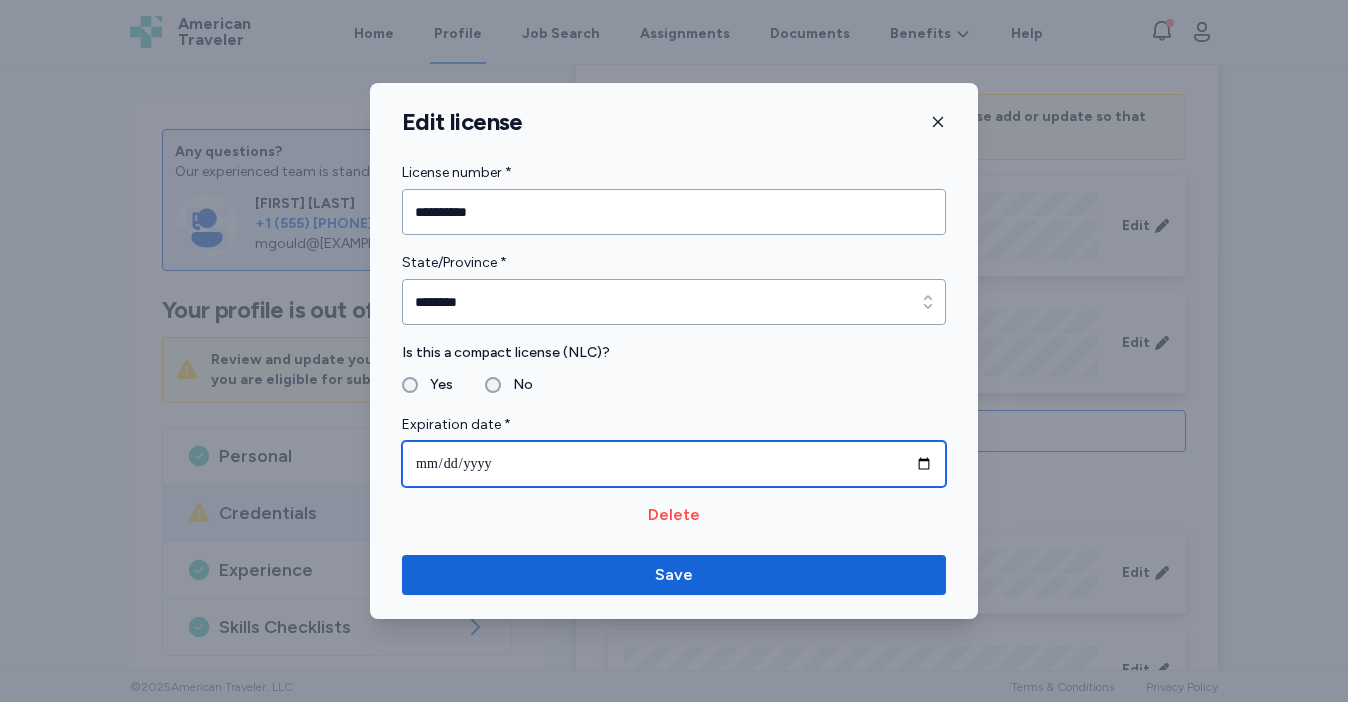 click on "**********" at bounding box center (674, 464) 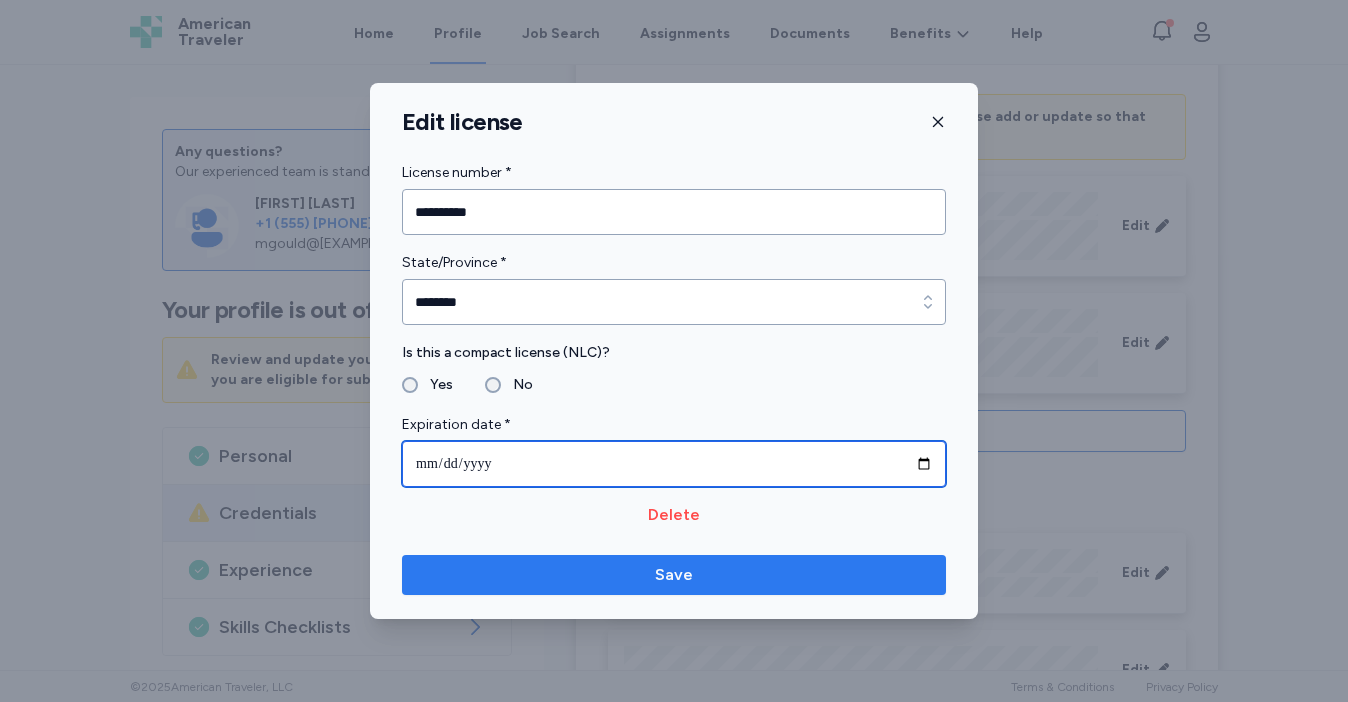 type on "**********" 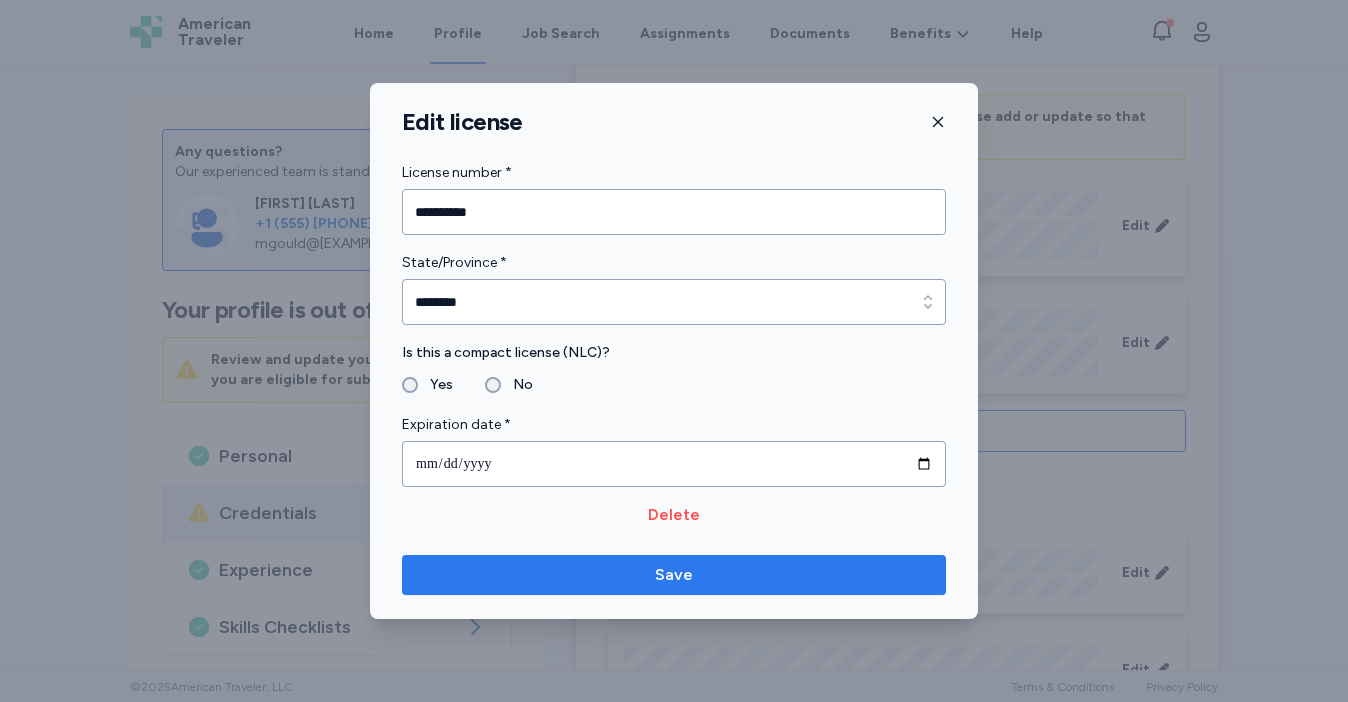 click on "Save" at bounding box center [674, 575] 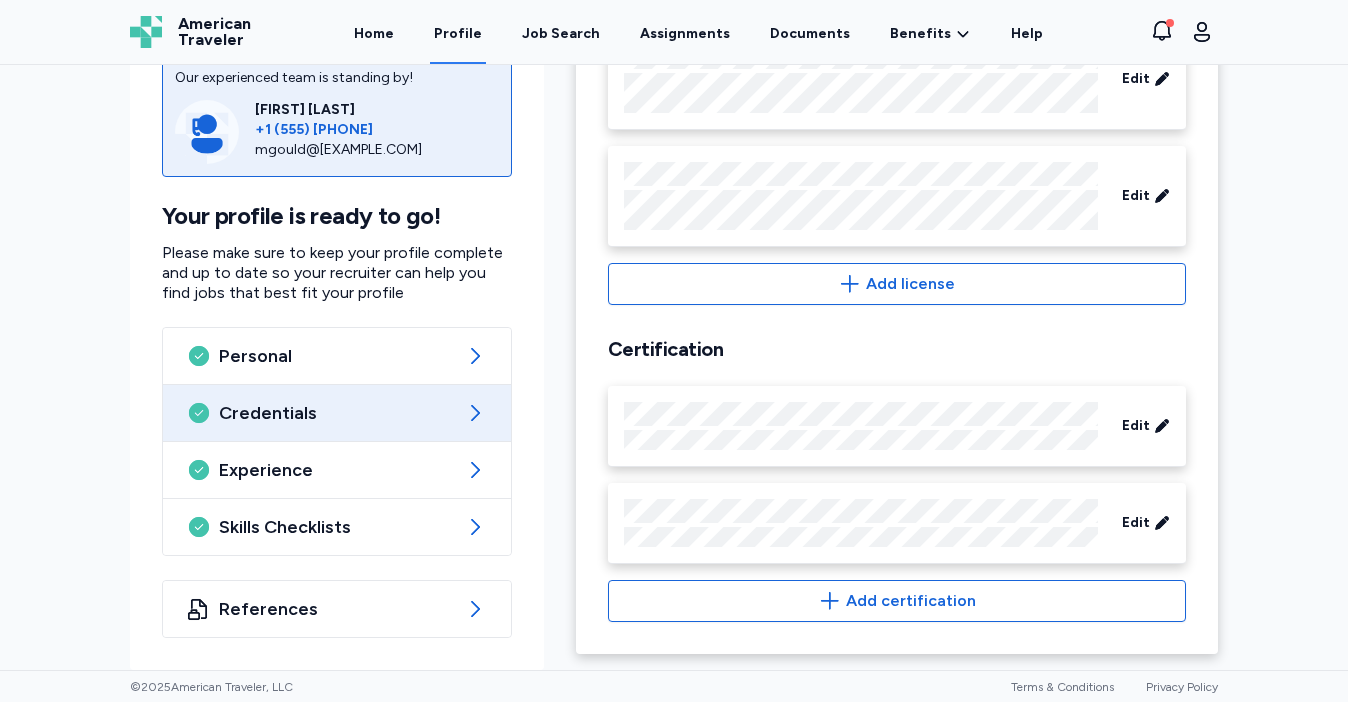 scroll, scrollTop: 829, scrollLeft: 0, axis: vertical 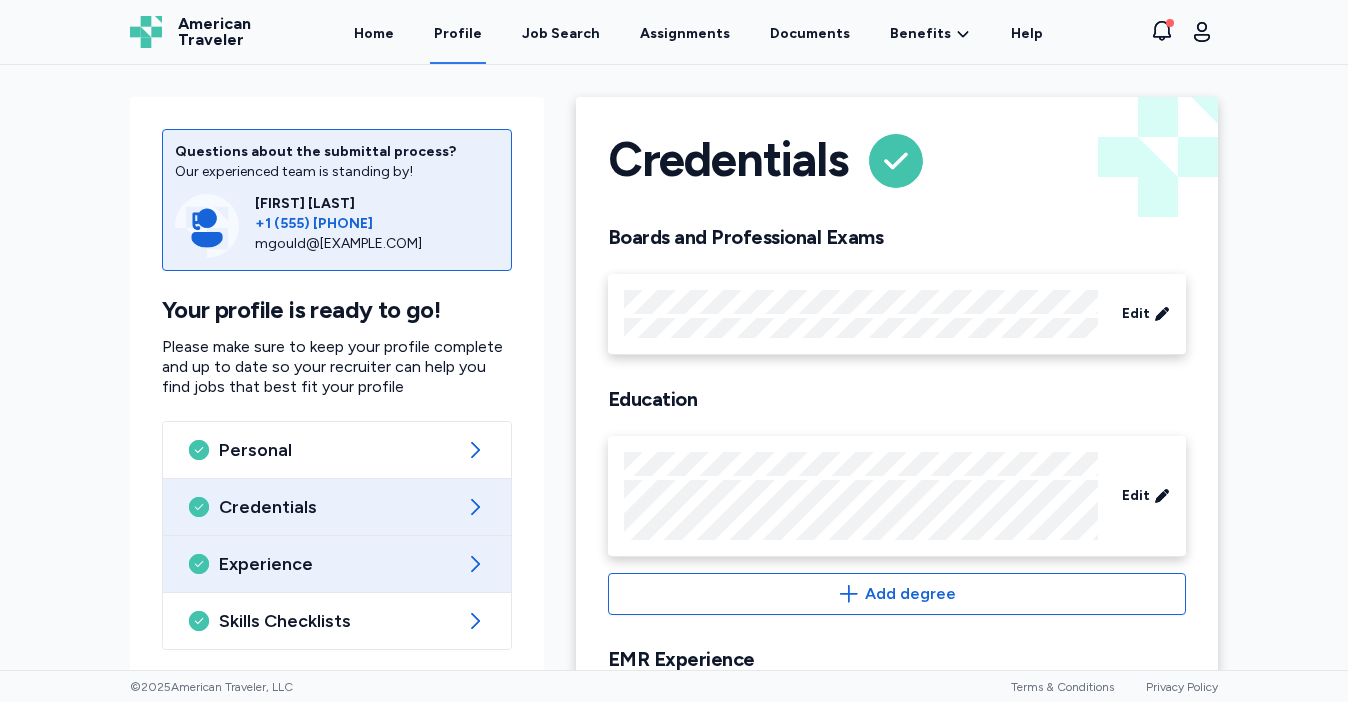 click on "Experience" at bounding box center (337, 564) 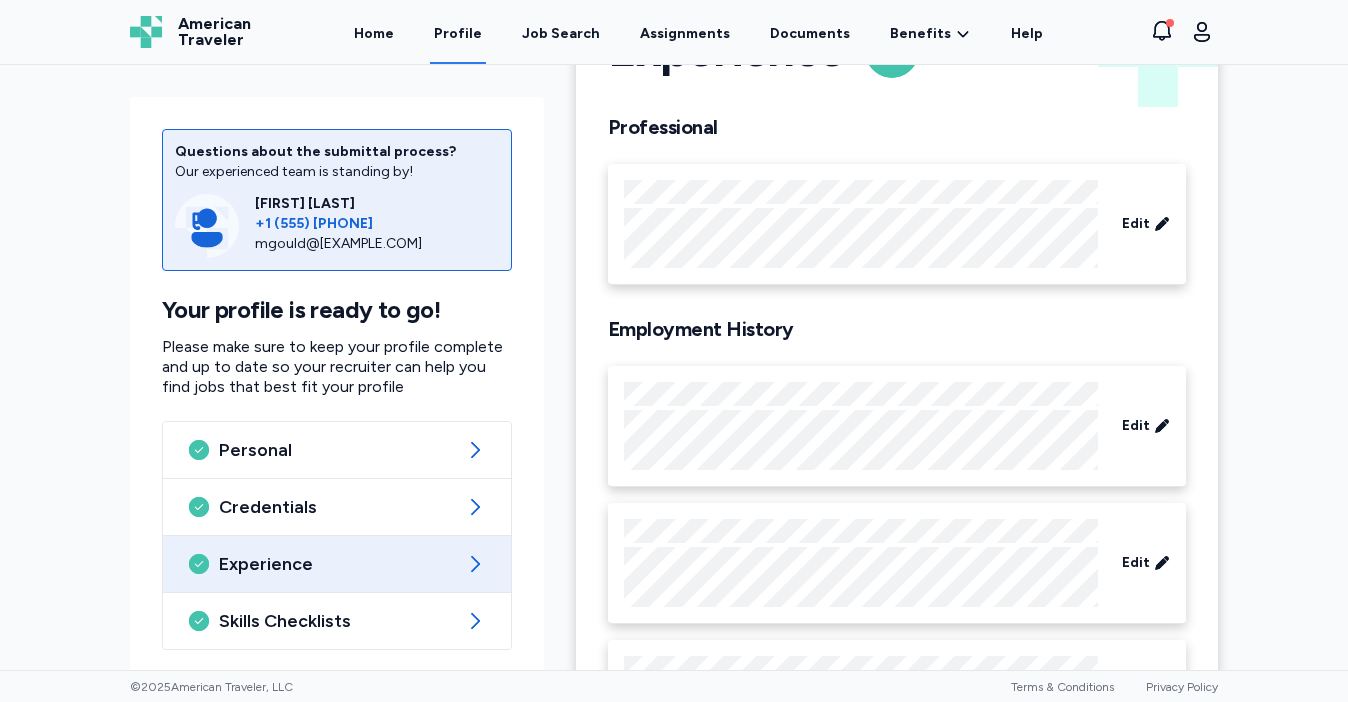 scroll, scrollTop: 52, scrollLeft: 0, axis: vertical 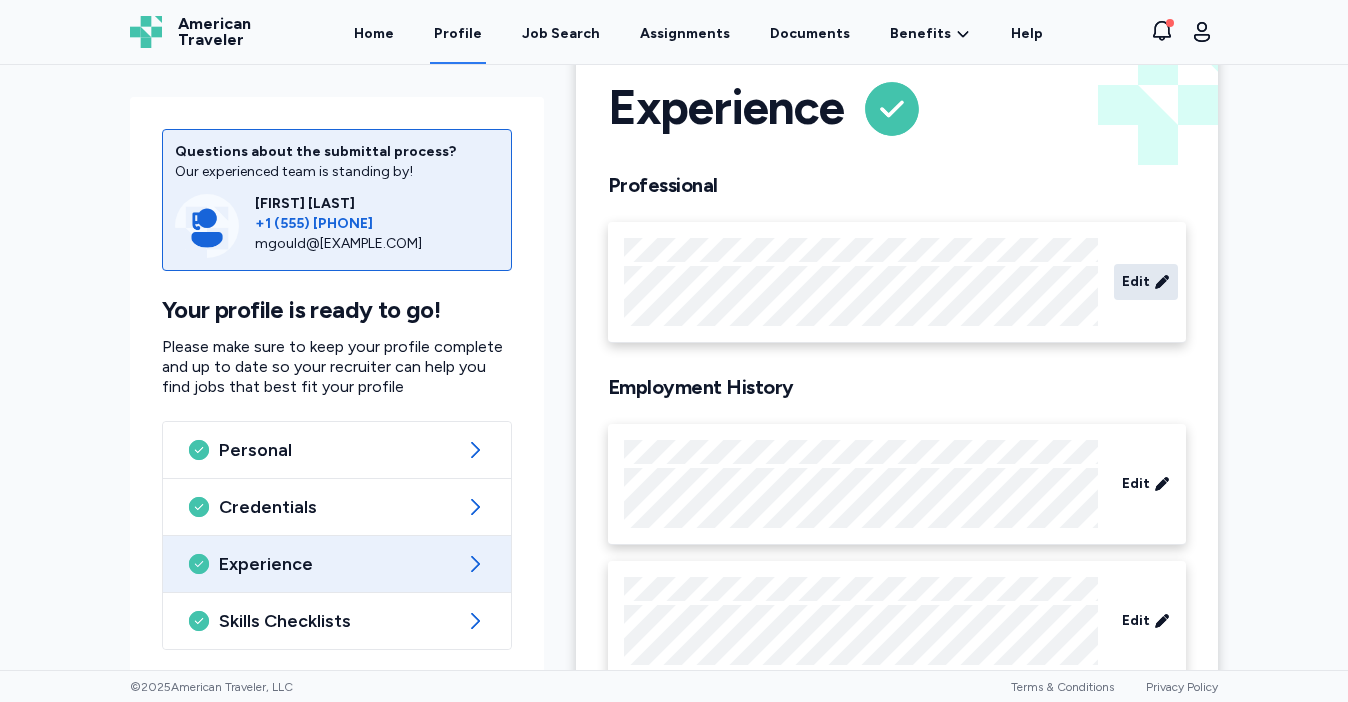 click on "Edit" at bounding box center (1136, 282) 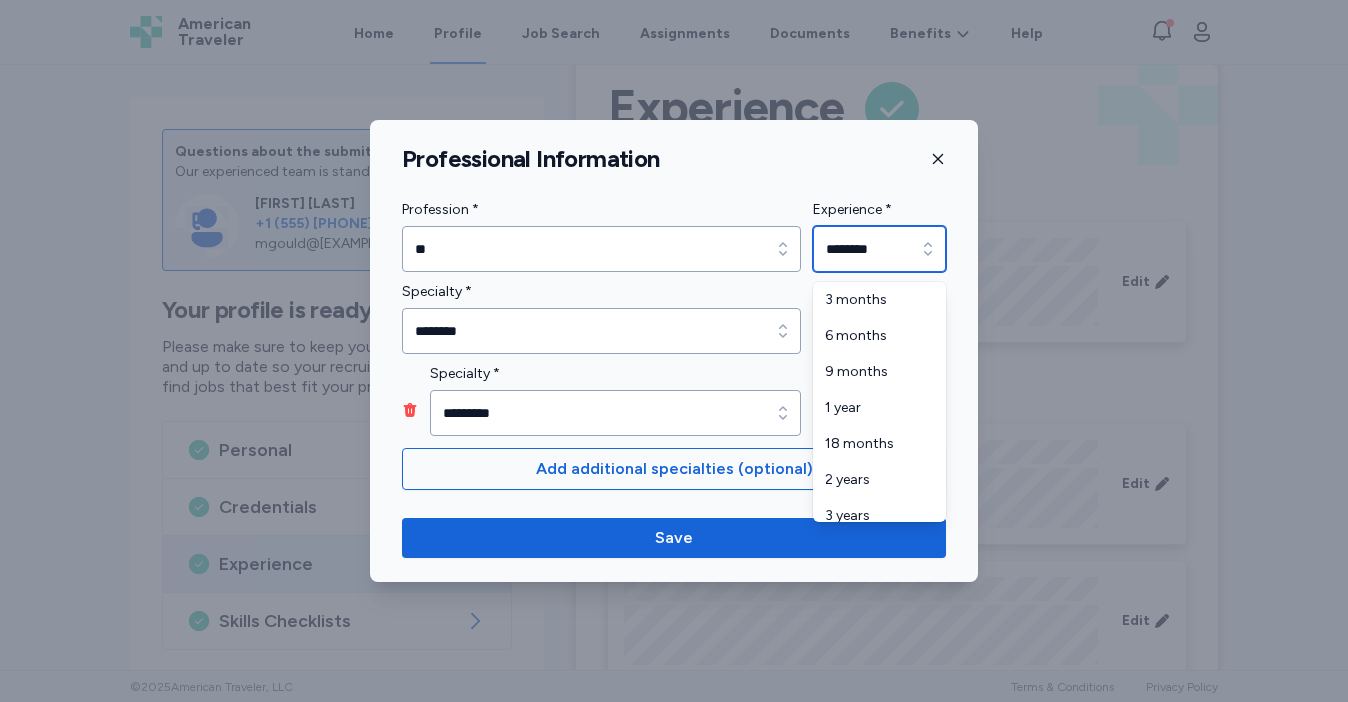 click 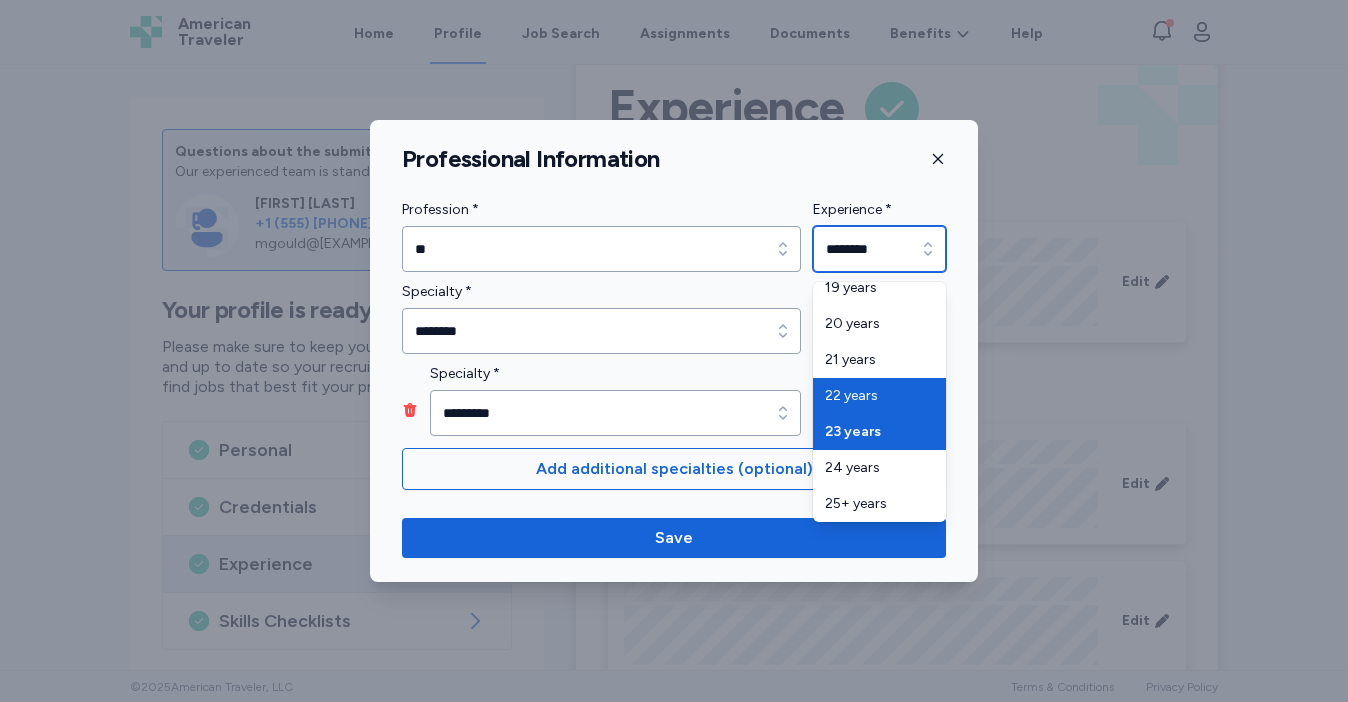 scroll, scrollTop: 804, scrollLeft: 0, axis: vertical 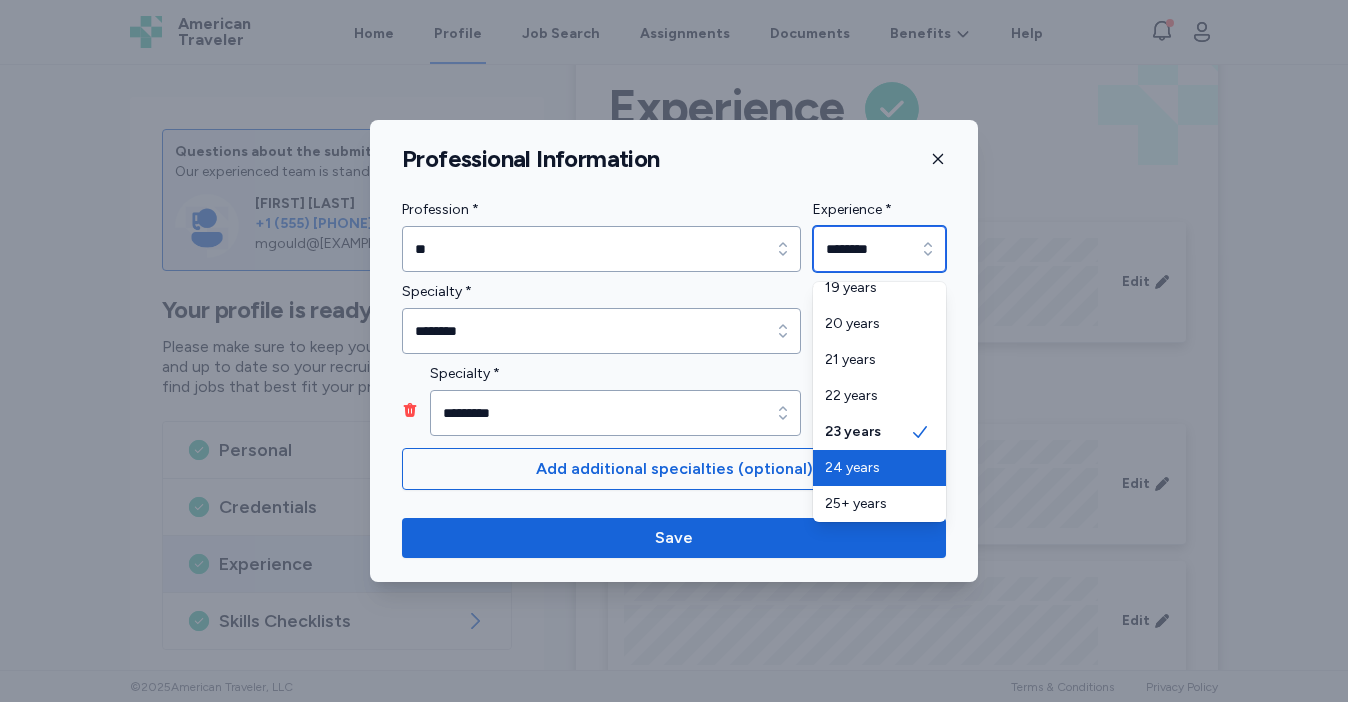 type on "********" 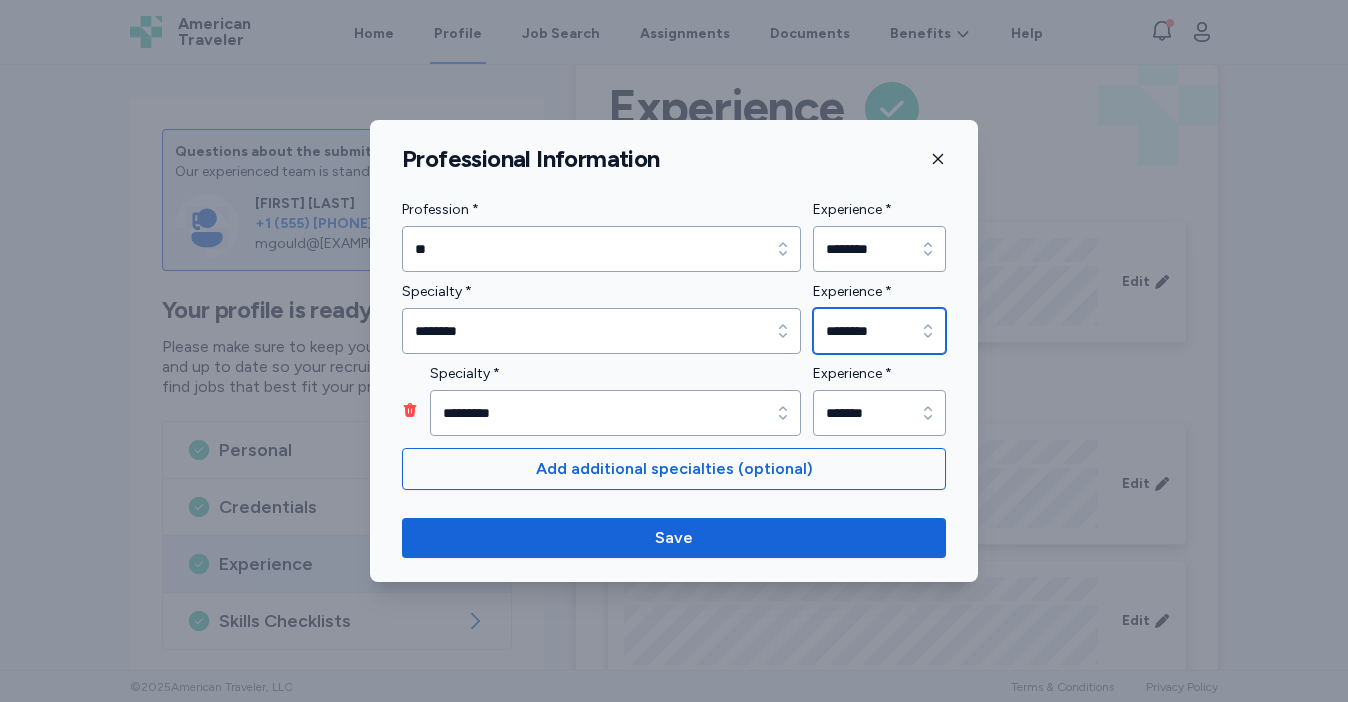 click on "********" at bounding box center (879, 331) 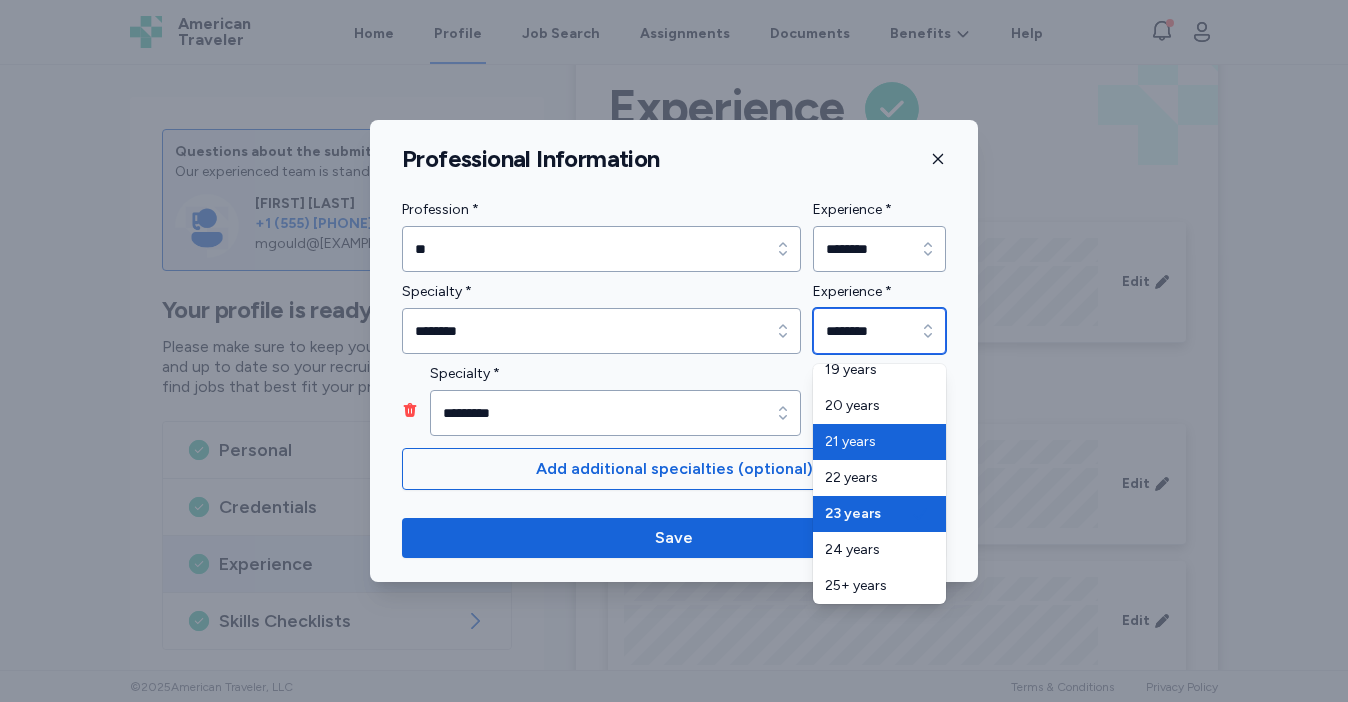 scroll, scrollTop: 804, scrollLeft: 0, axis: vertical 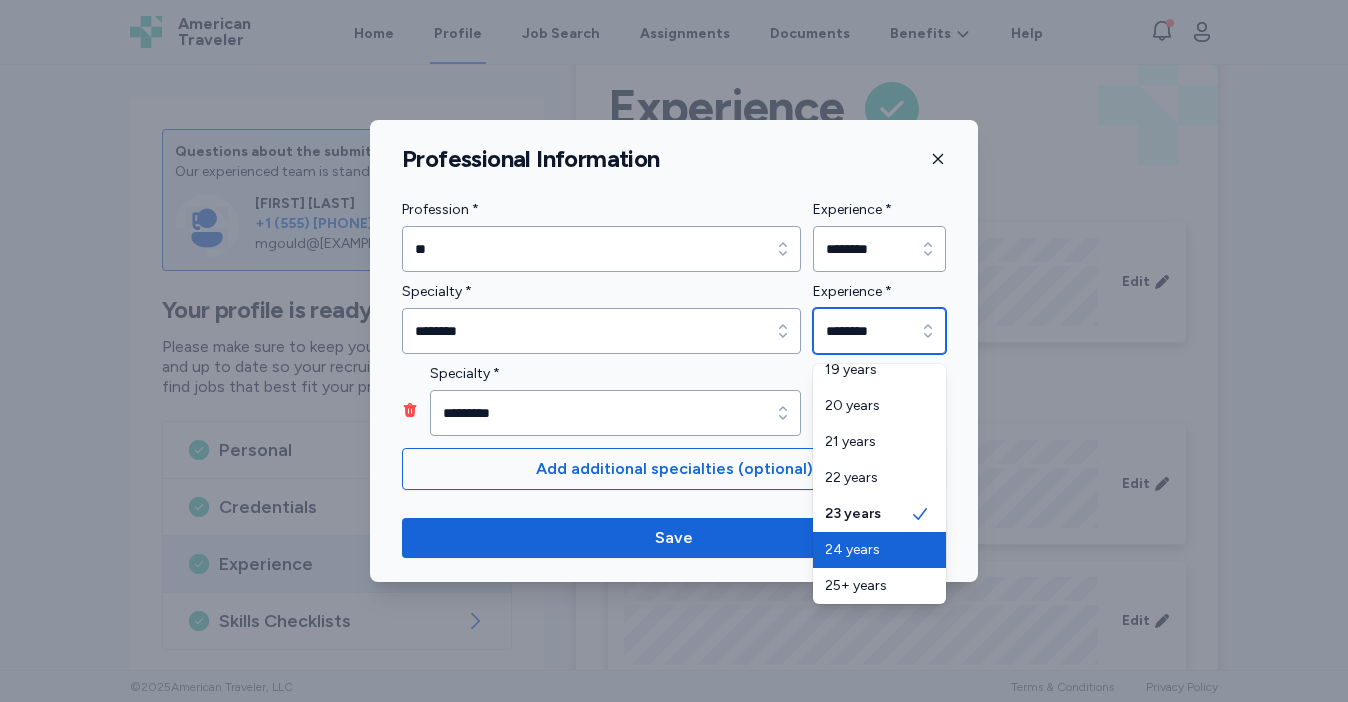 type on "********" 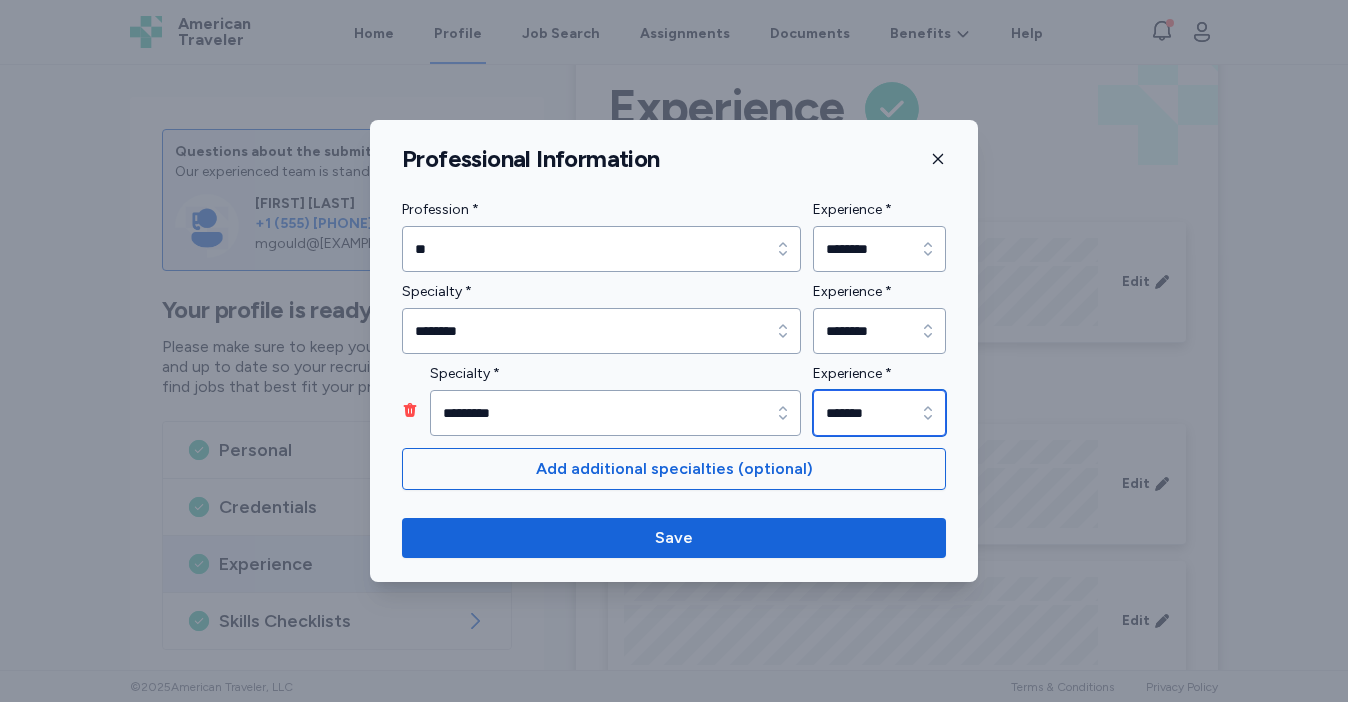 click on "*******" at bounding box center (879, 413) 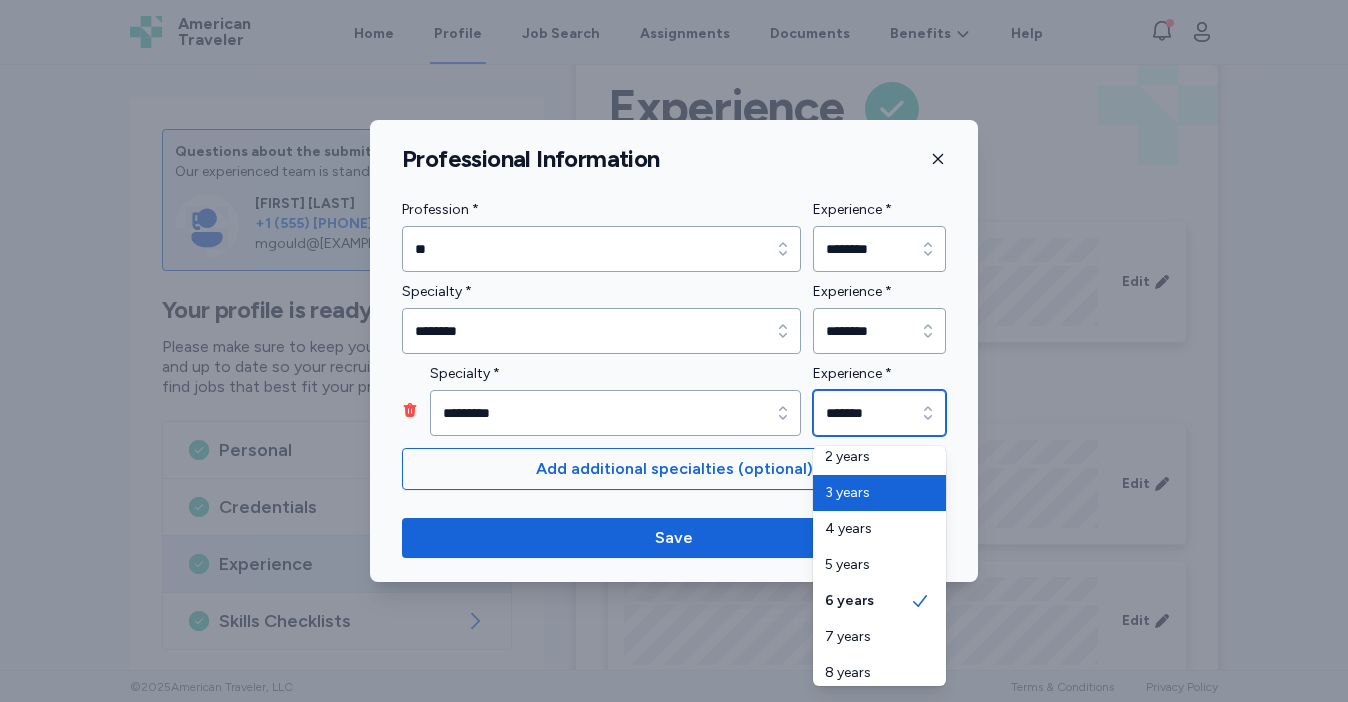 scroll, scrollTop: 196, scrollLeft: 0, axis: vertical 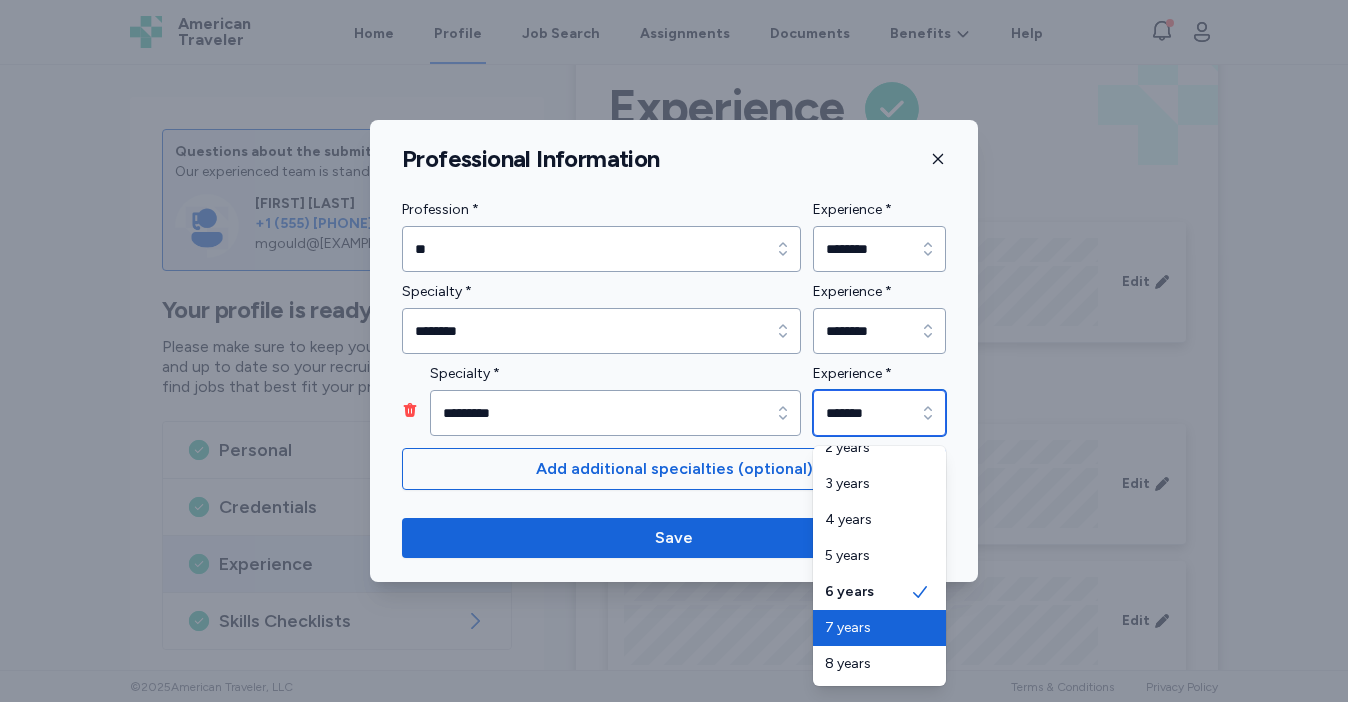 type on "*******" 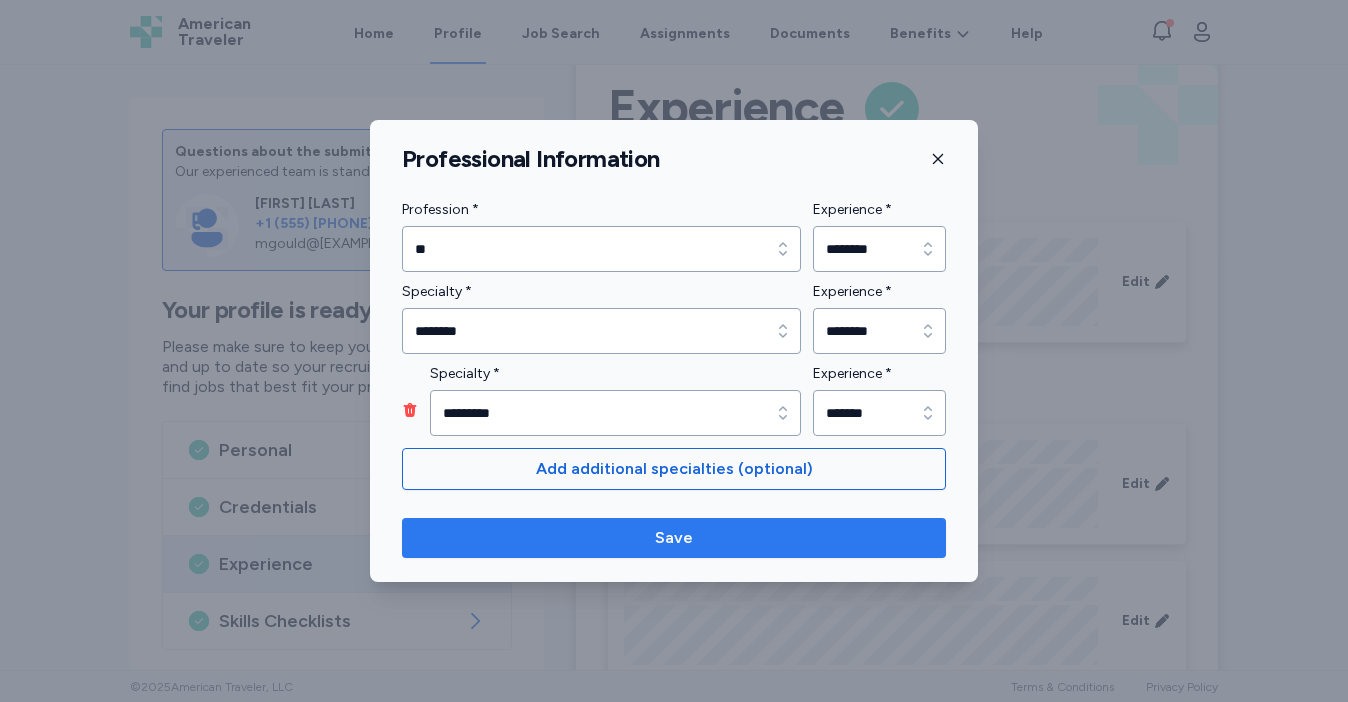 click on "Save" at bounding box center [674, 538] 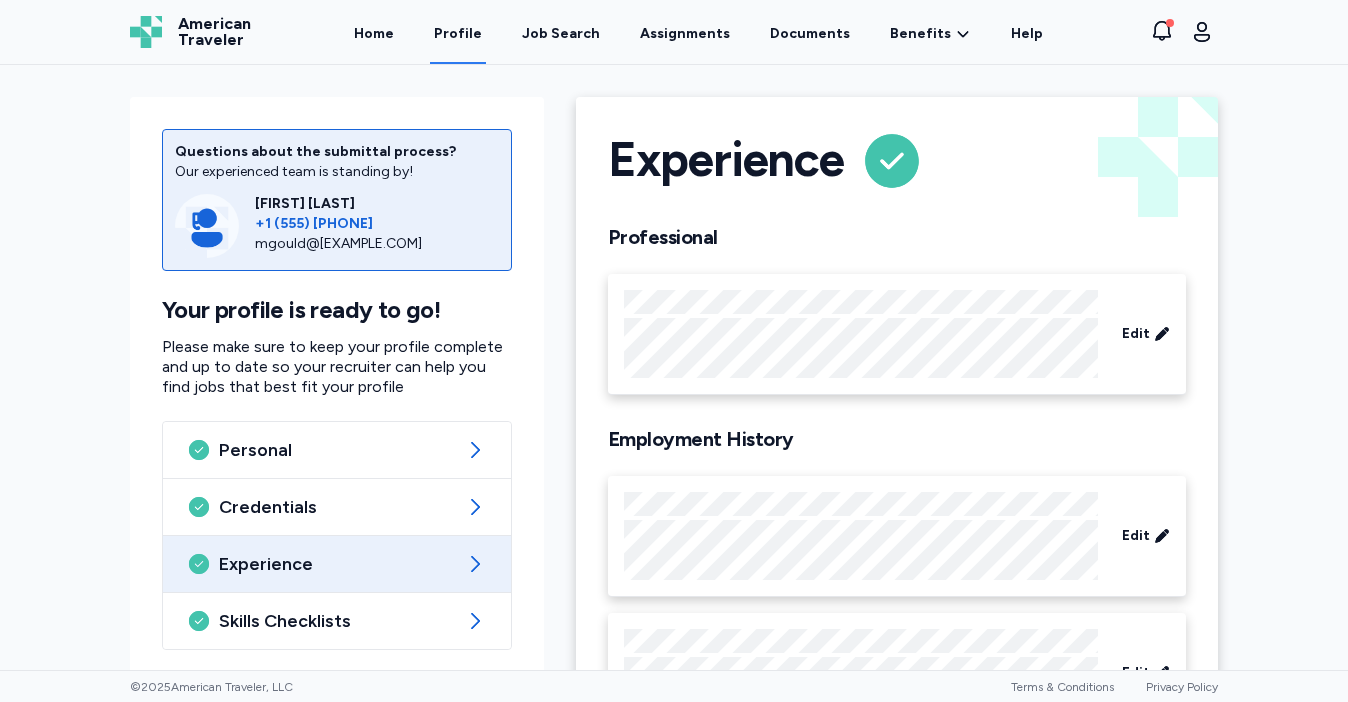 scroll, scrollTop: 0, scrollLeft: 0, axis: both 